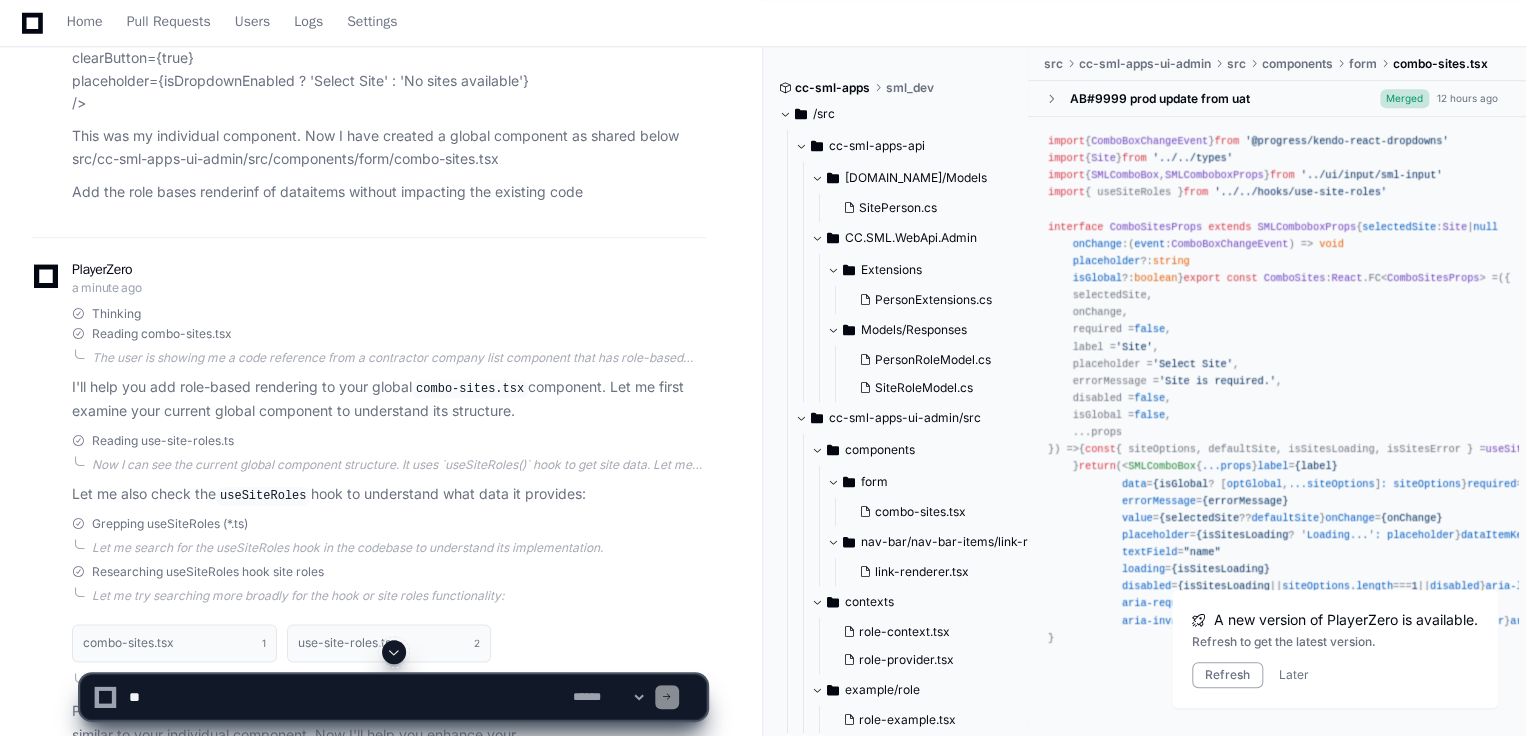 scroll, scrollTop: 0, scrollLeft: 0, axis: both 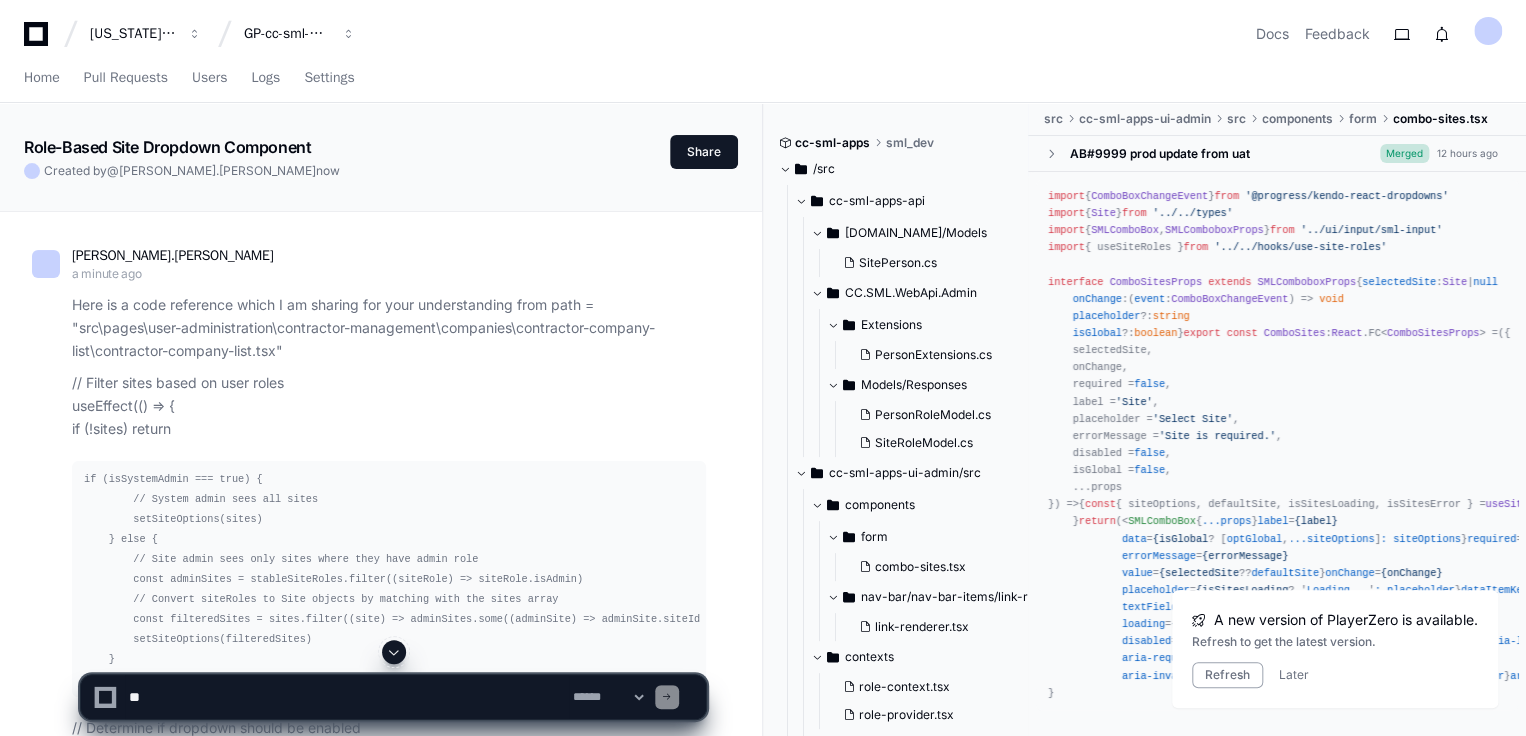 click 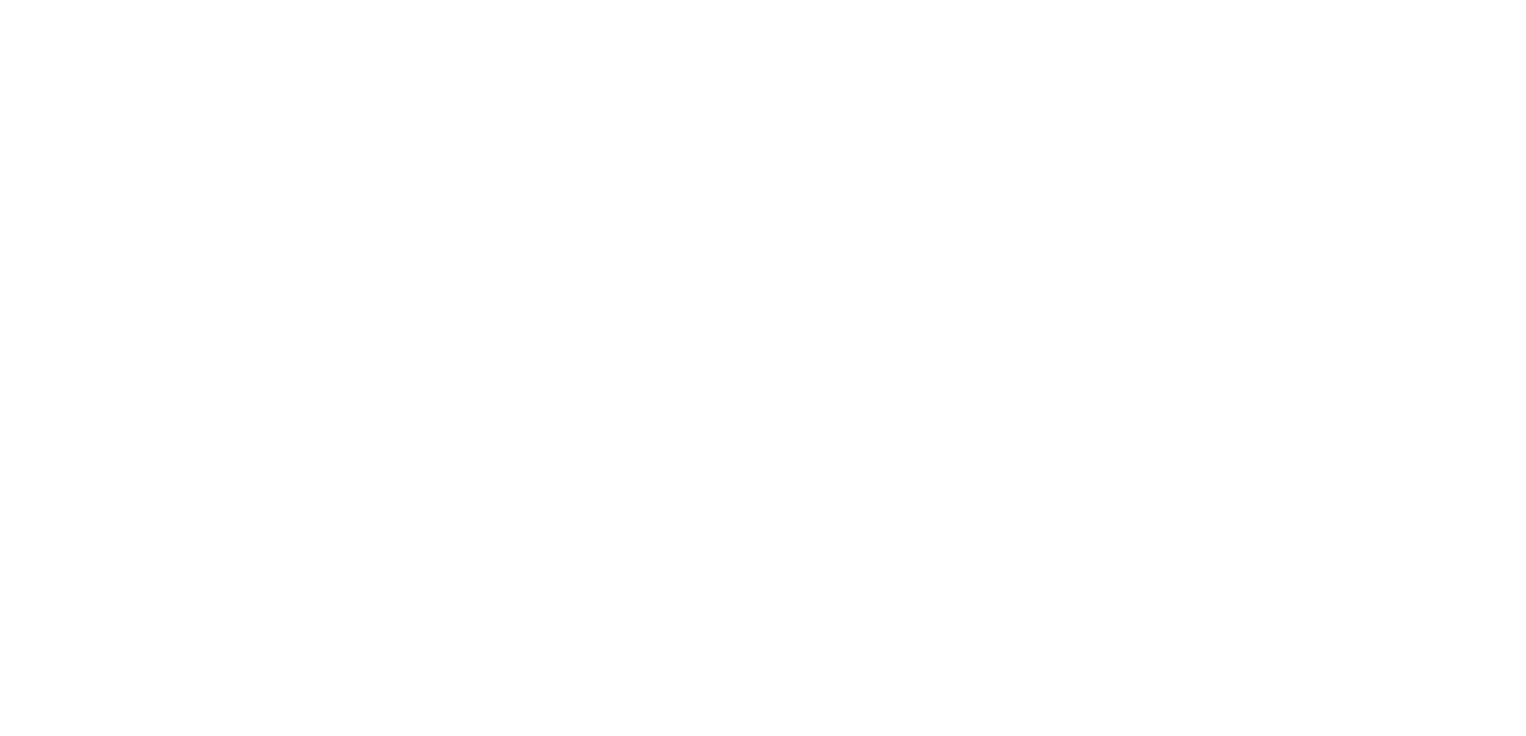 scroll, scrollTop: 0, scrollLeft: 0, axis: both 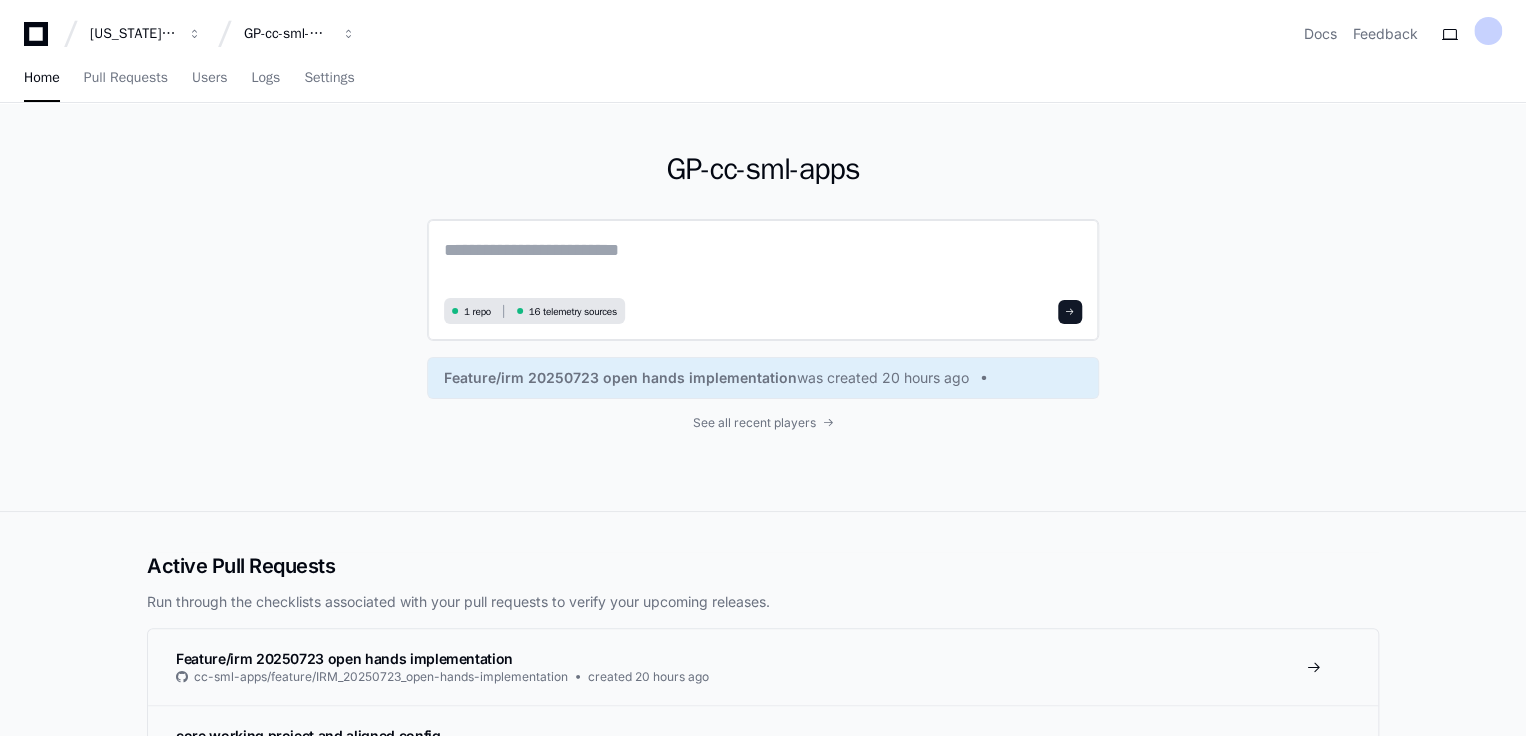 click 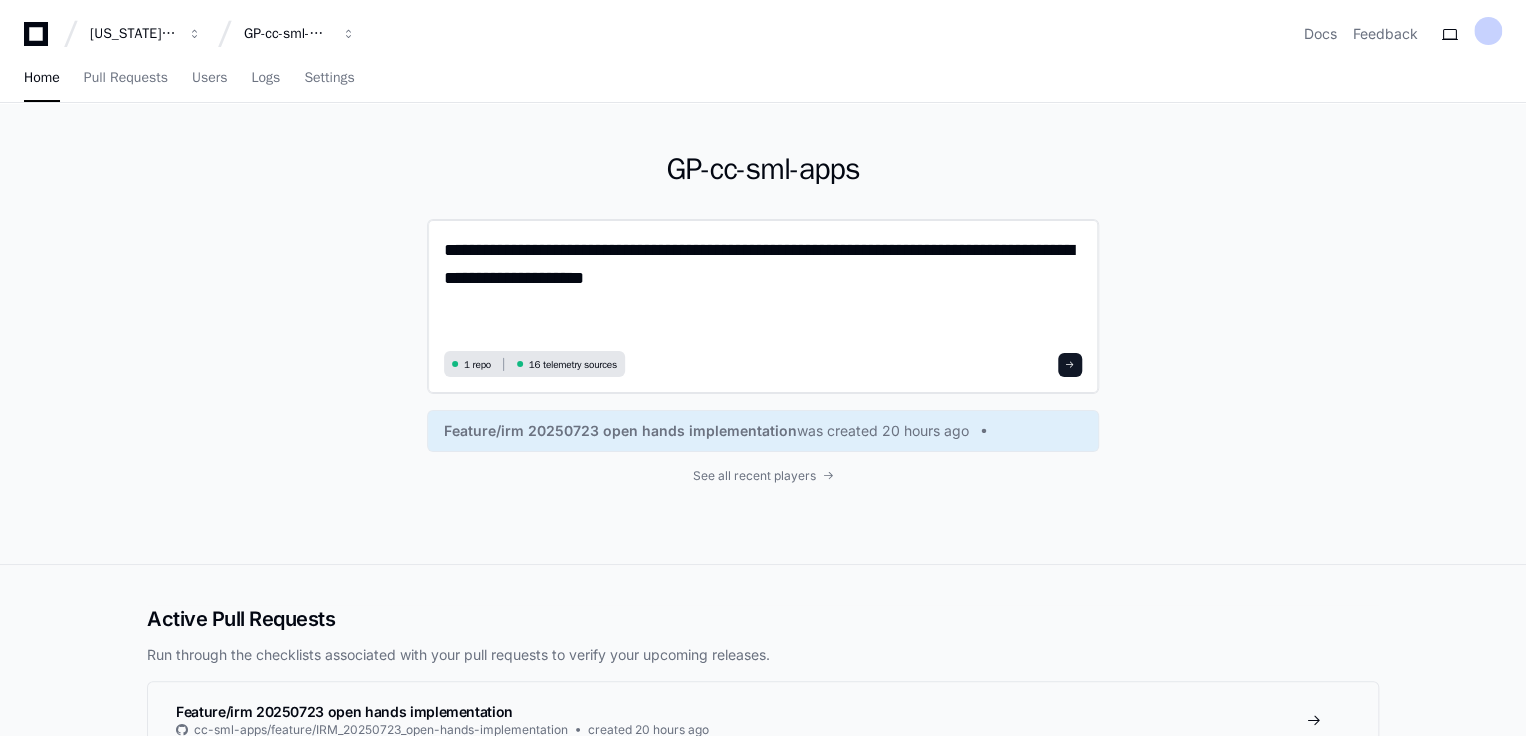 scroll, scrollTop: 0, scrollLeft: 0, axis: both 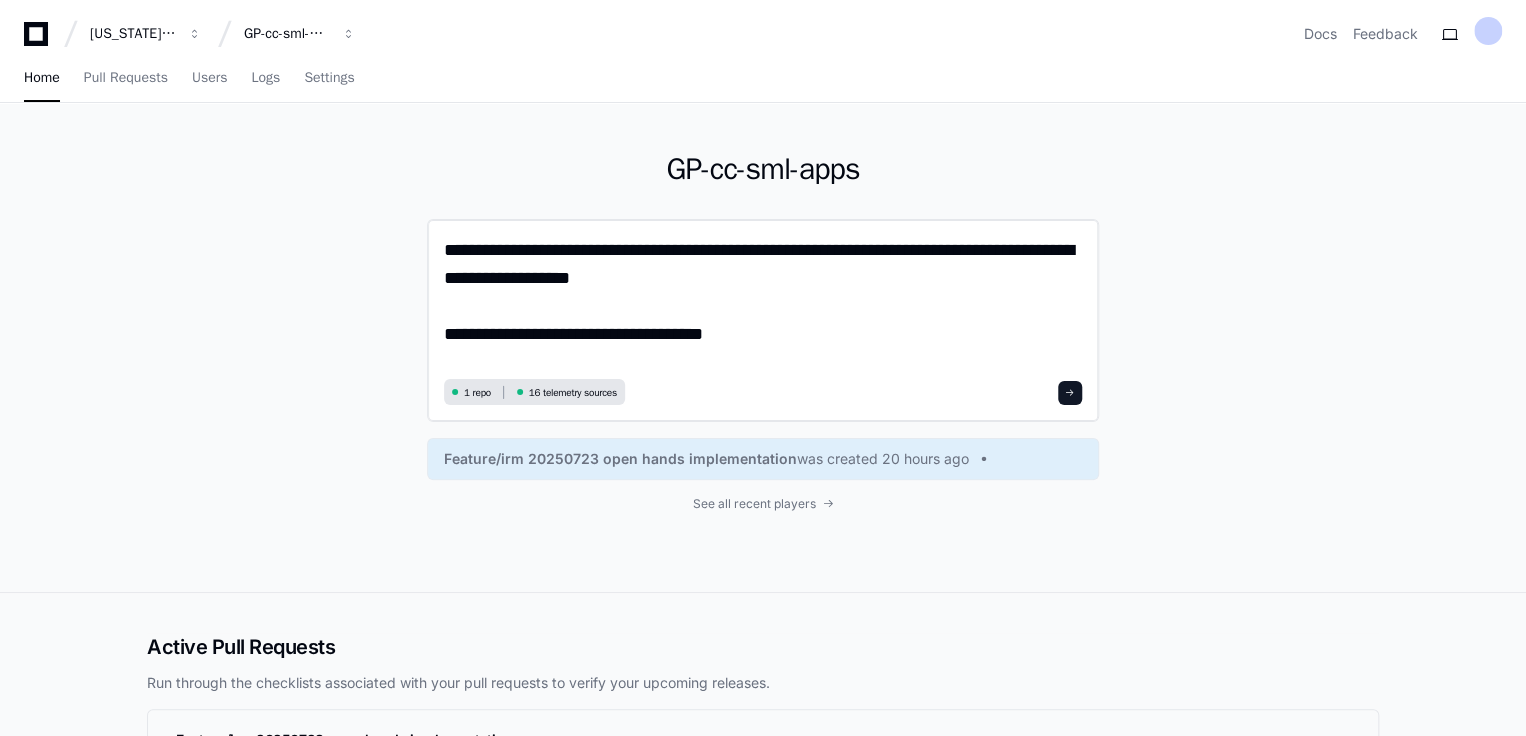 paste on "**********" 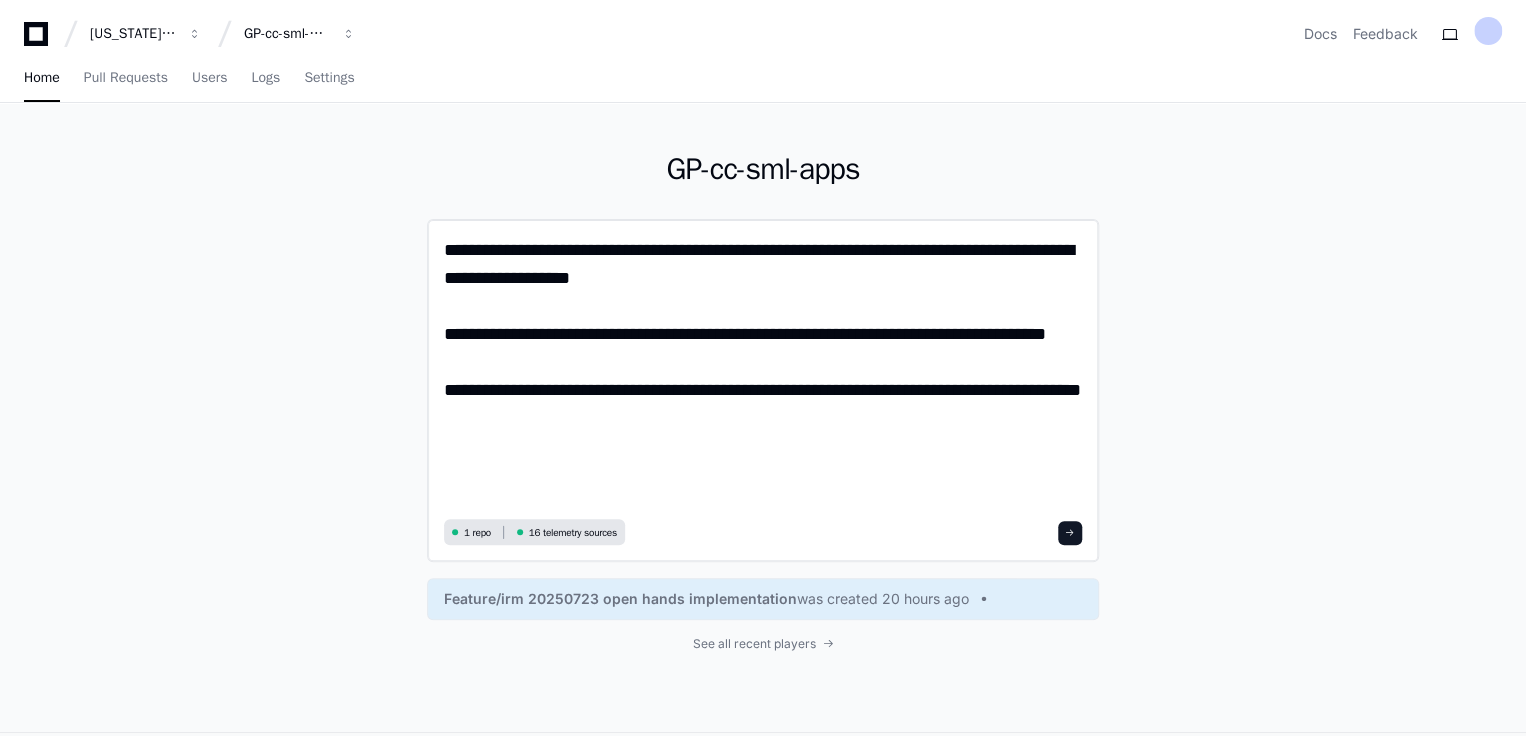 scroll, scrollTop: 0, scrollLeft: 0, axis: both 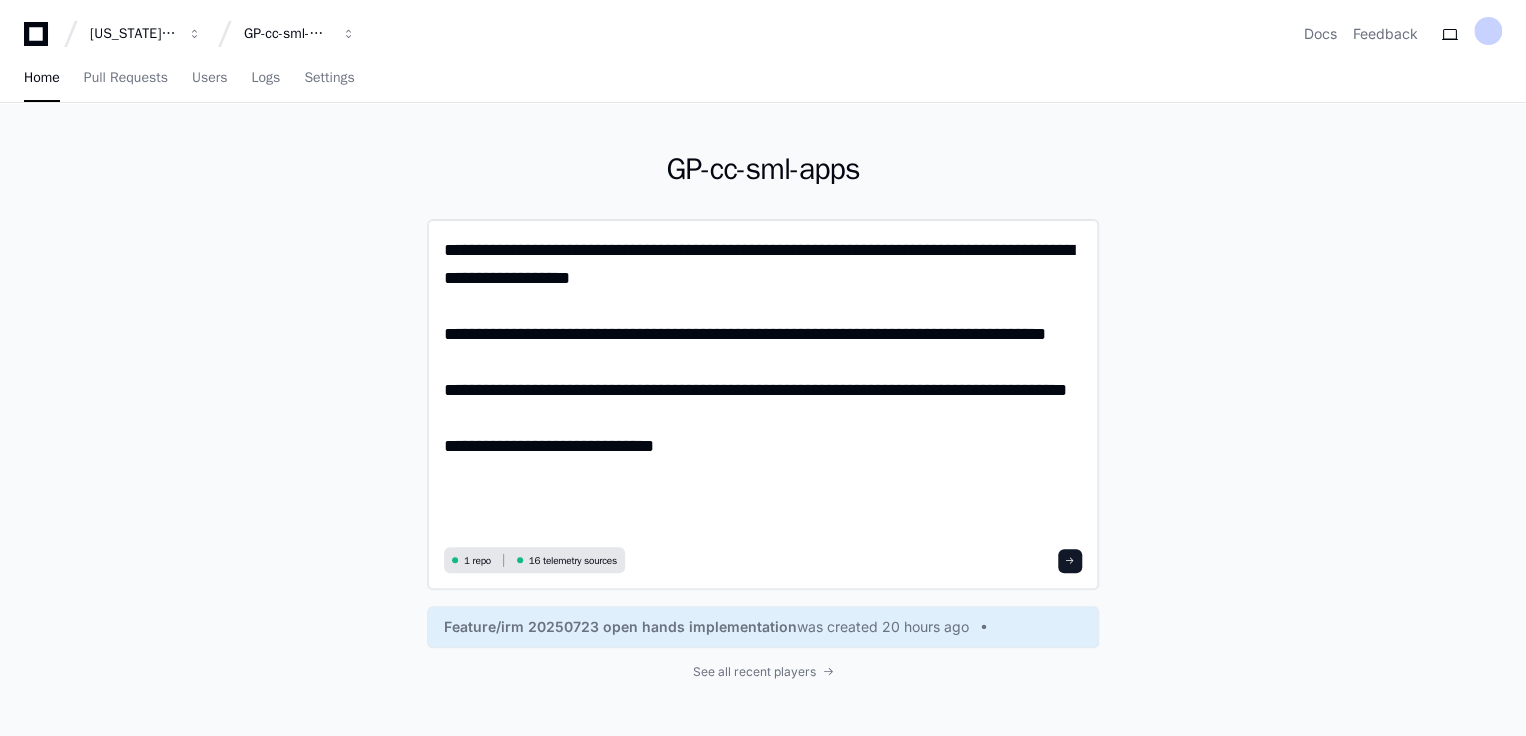 paste on "**********" 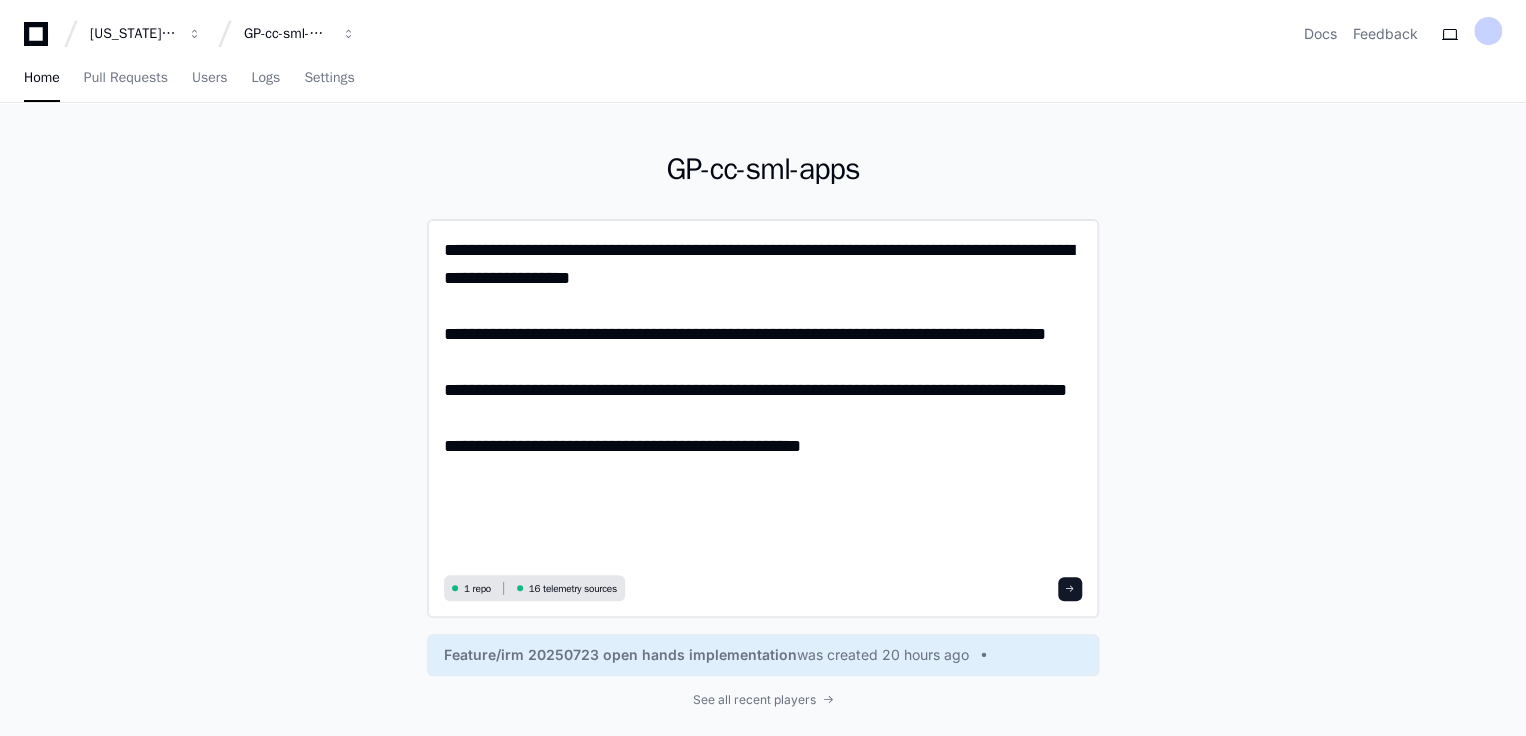 scroll, scrollTop: 0, scrollLeft: 0, axis: both 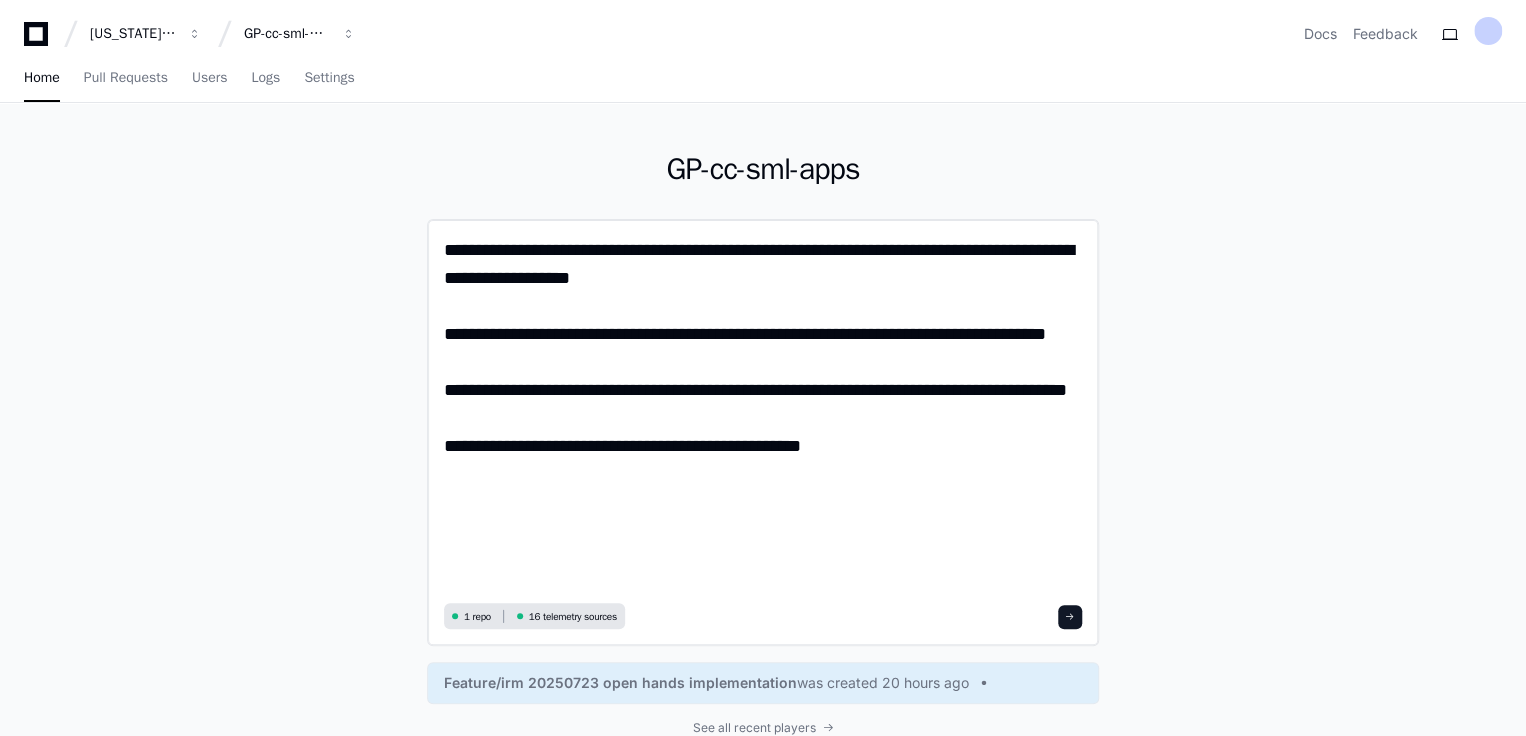 paste on "**********" 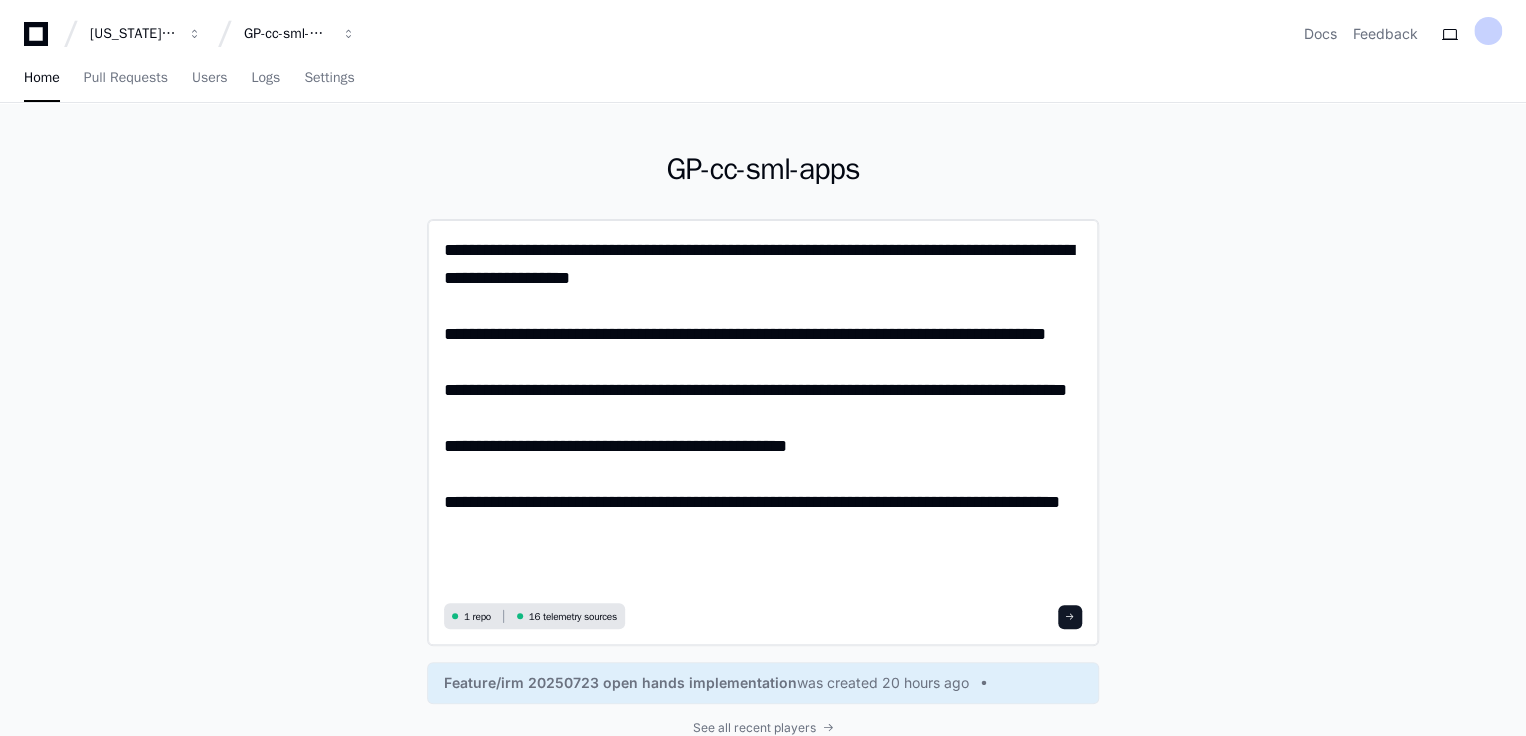 scroll, scrollTop: 0, scrollLeft: 0, axis: both 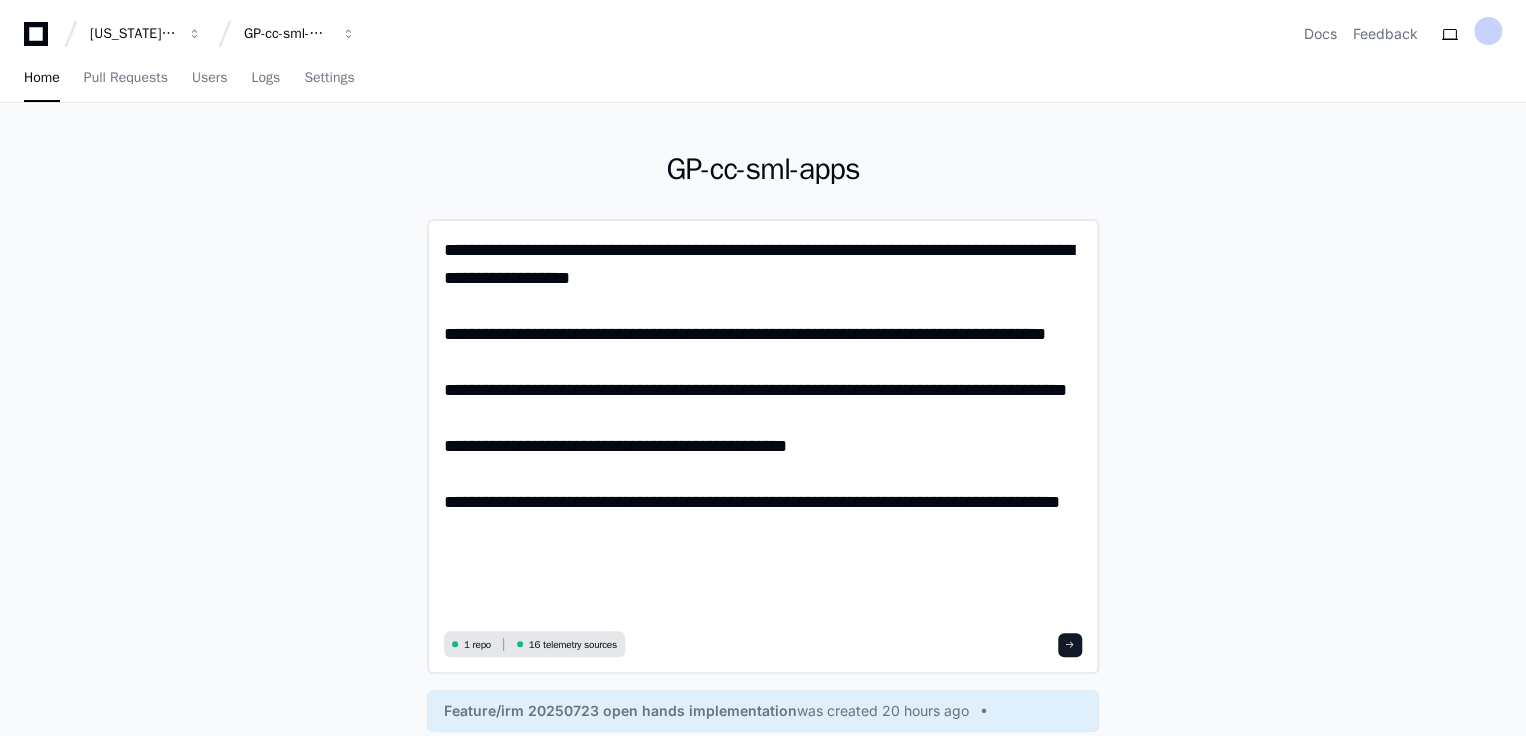 drag, startPoint x: 800, startPoint y: 559, endPoint x: 440, endPoint y: 544, distance: 360.31238 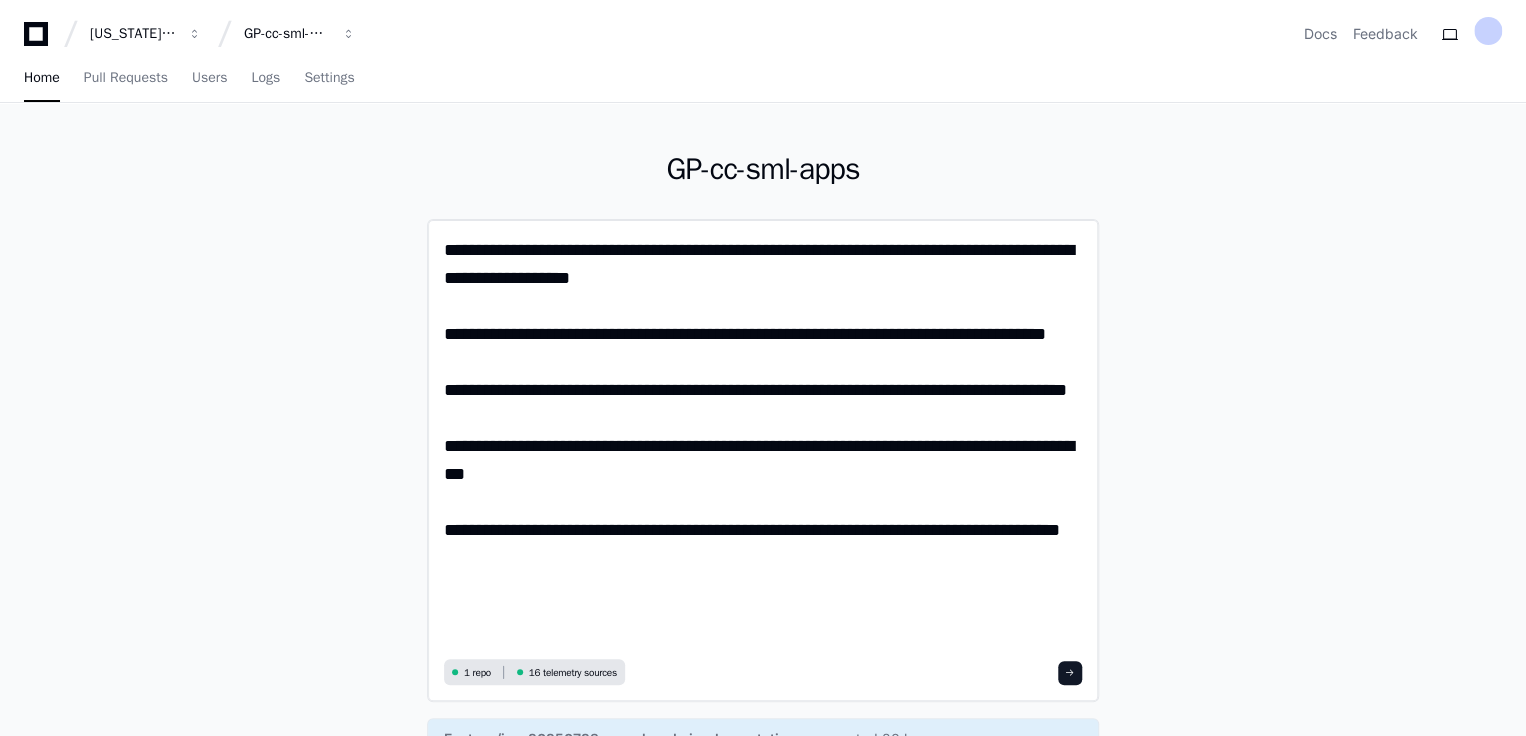 click on "**********" 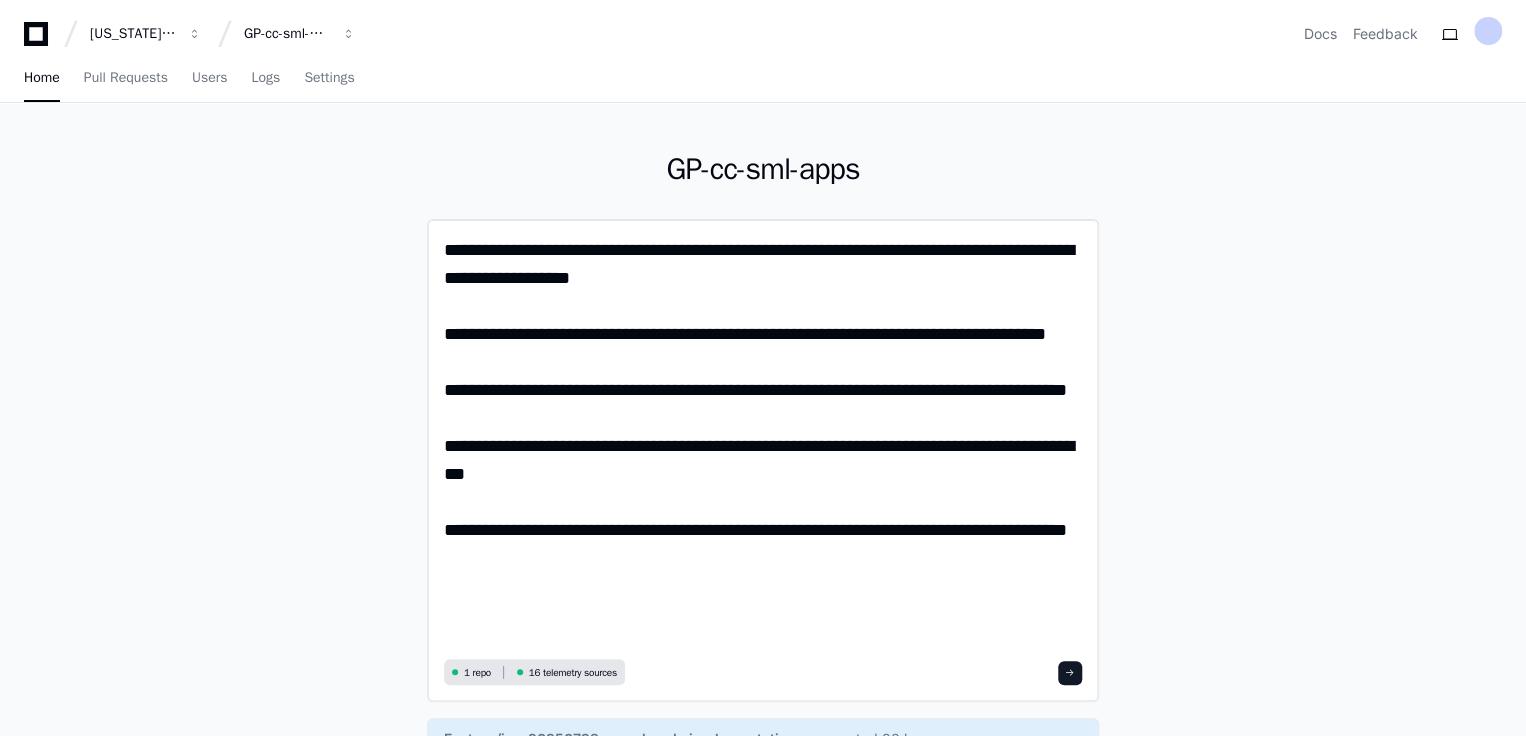scroll, scrollTop: 0, scrollLeft: 0, axis: both 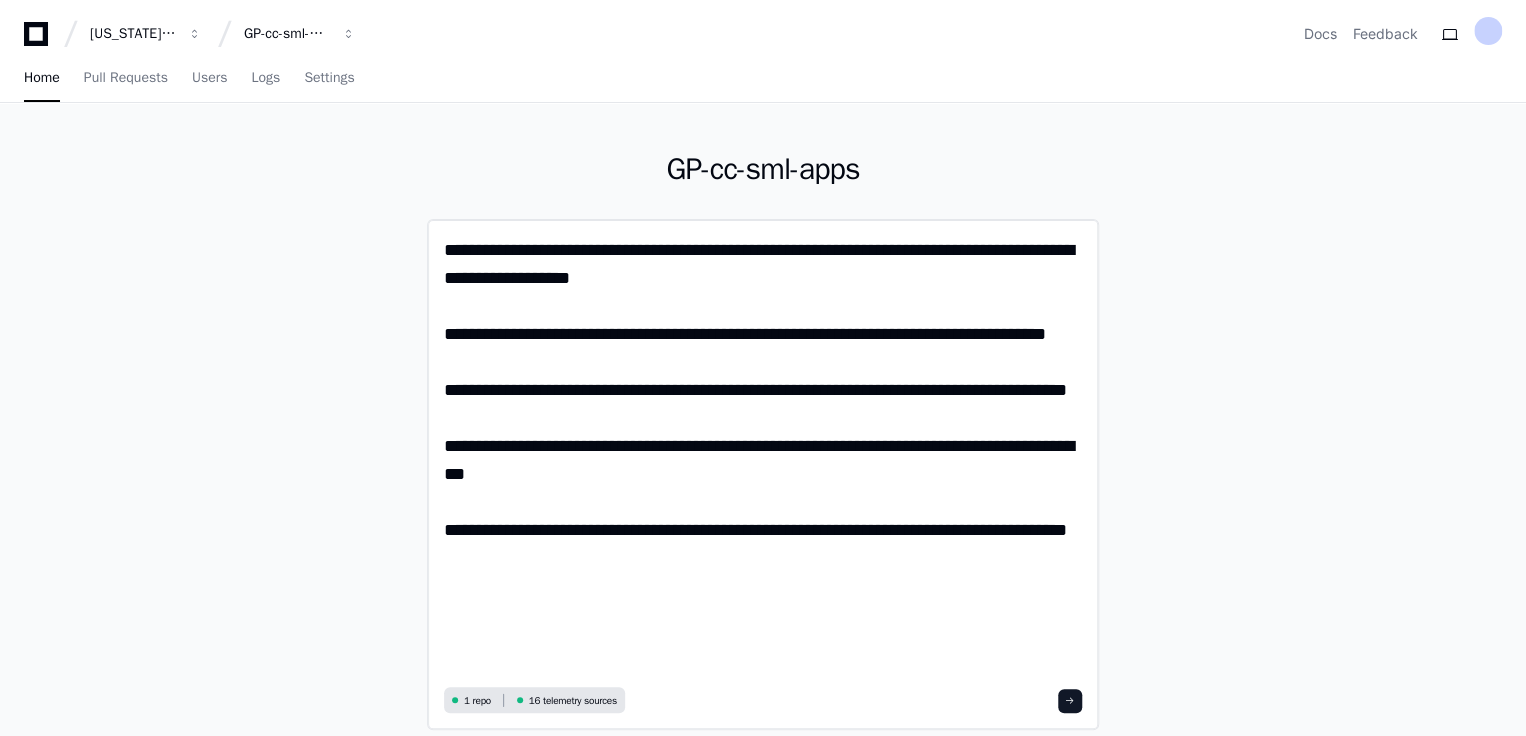 paste on "**********" 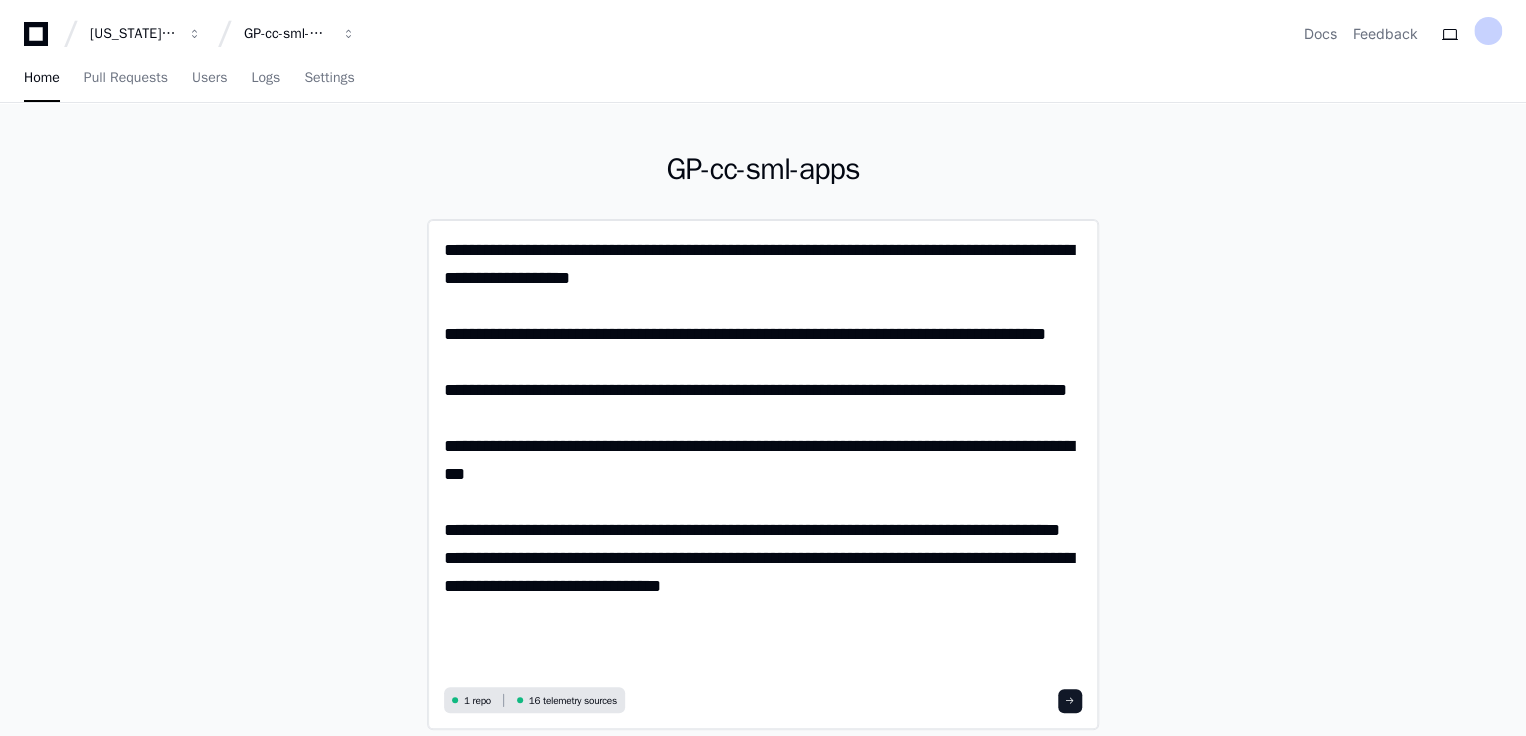 scroll, scrollTop: 0, scrollLeft: 0, axis: both 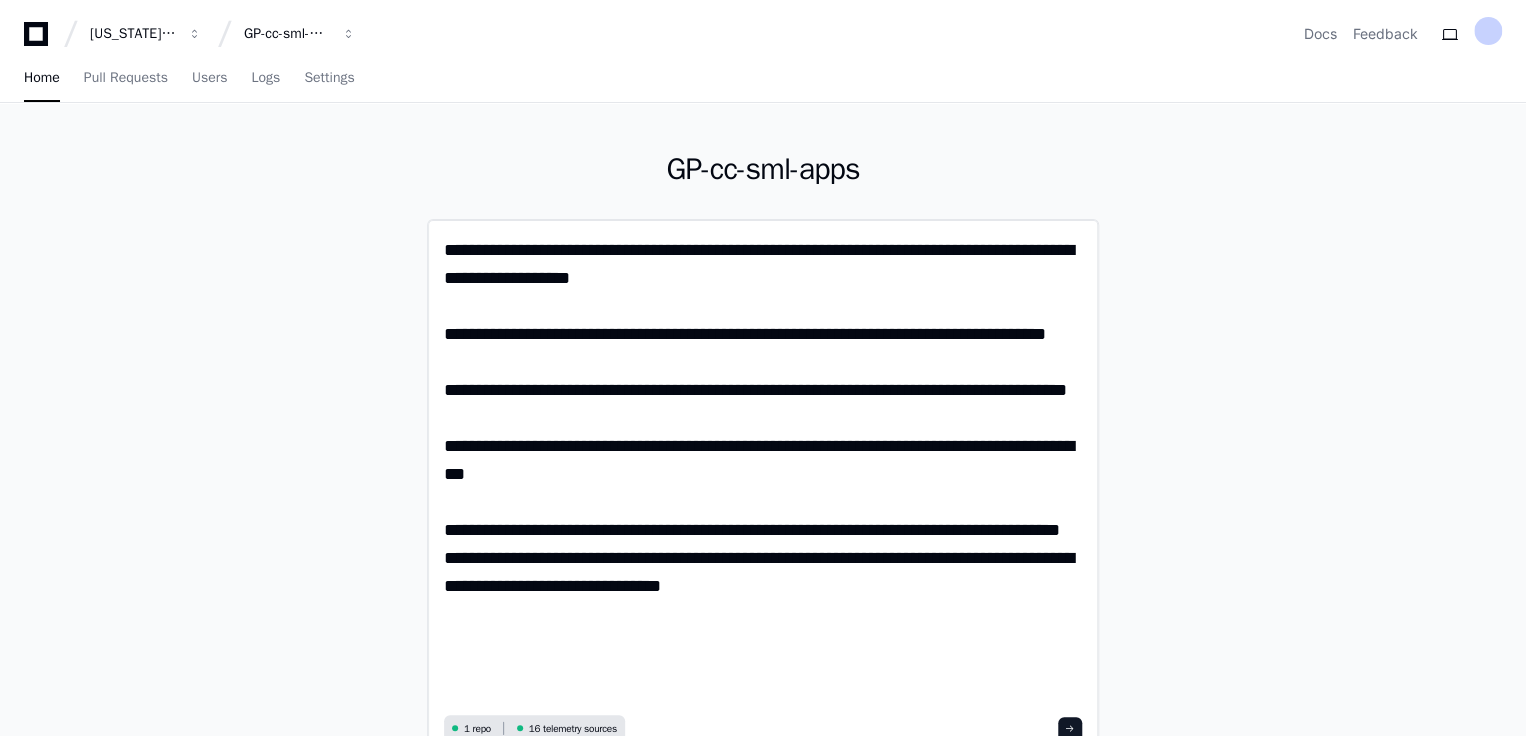 click on "**********" 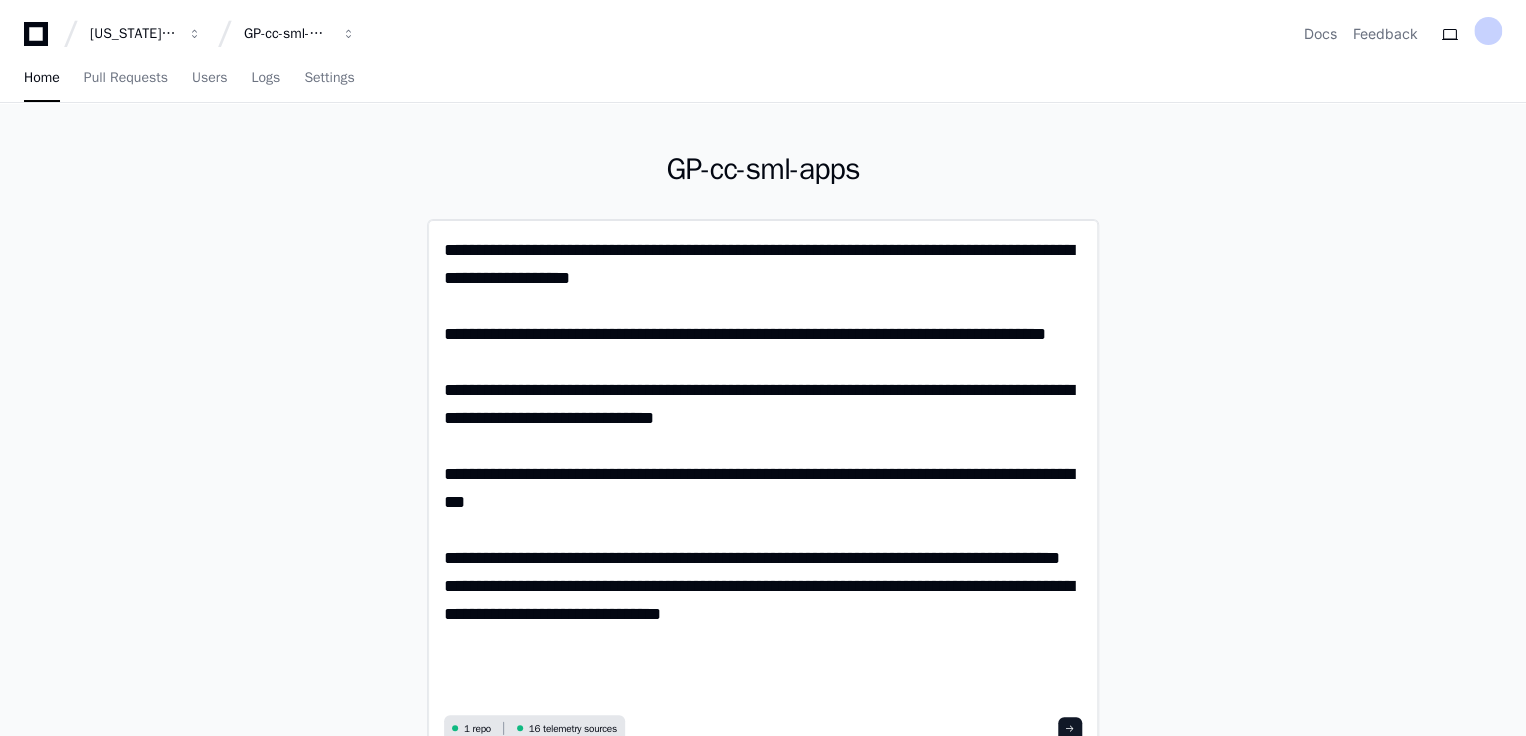 type on "**********" 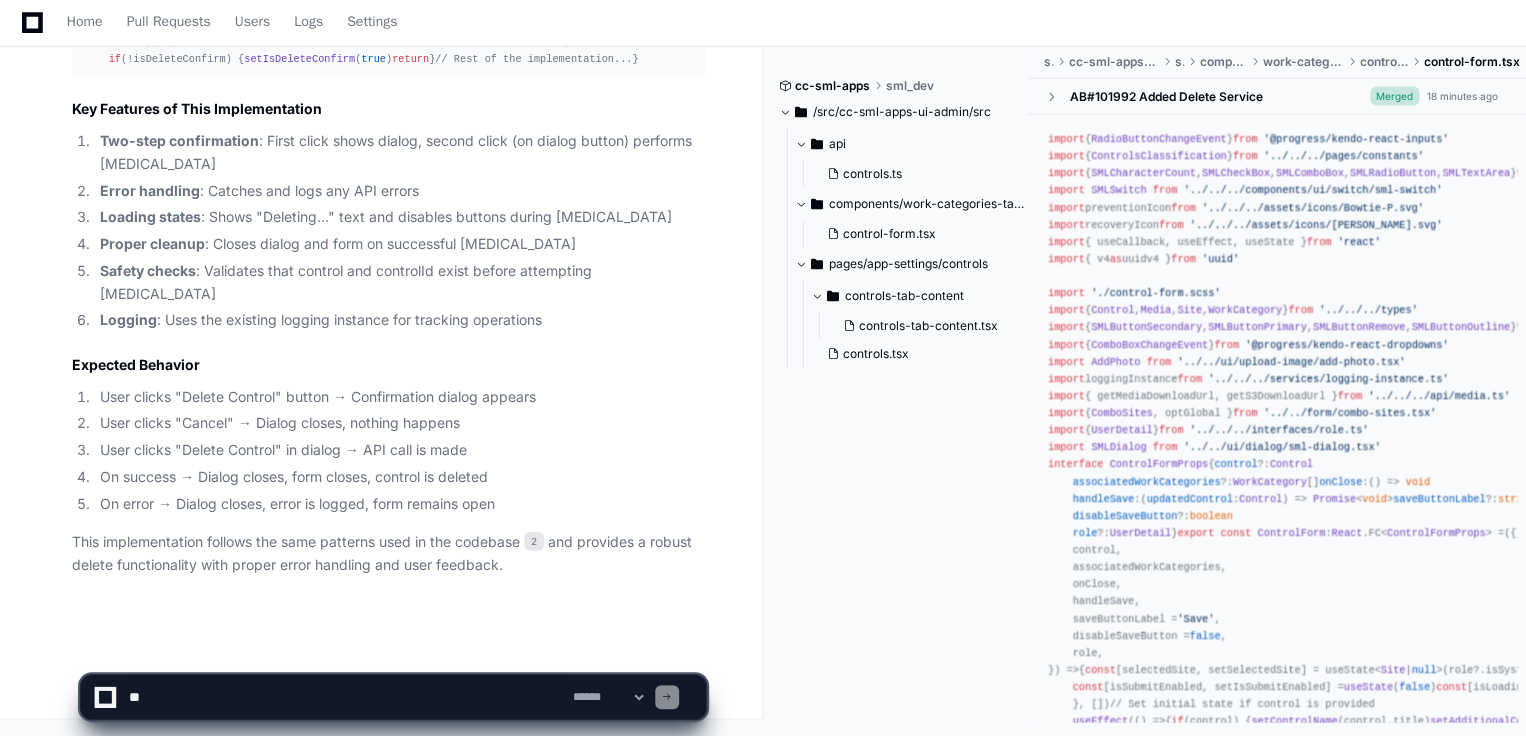 scroll, scrollTop: 2917, scrollLeft: 0, axis: vertical 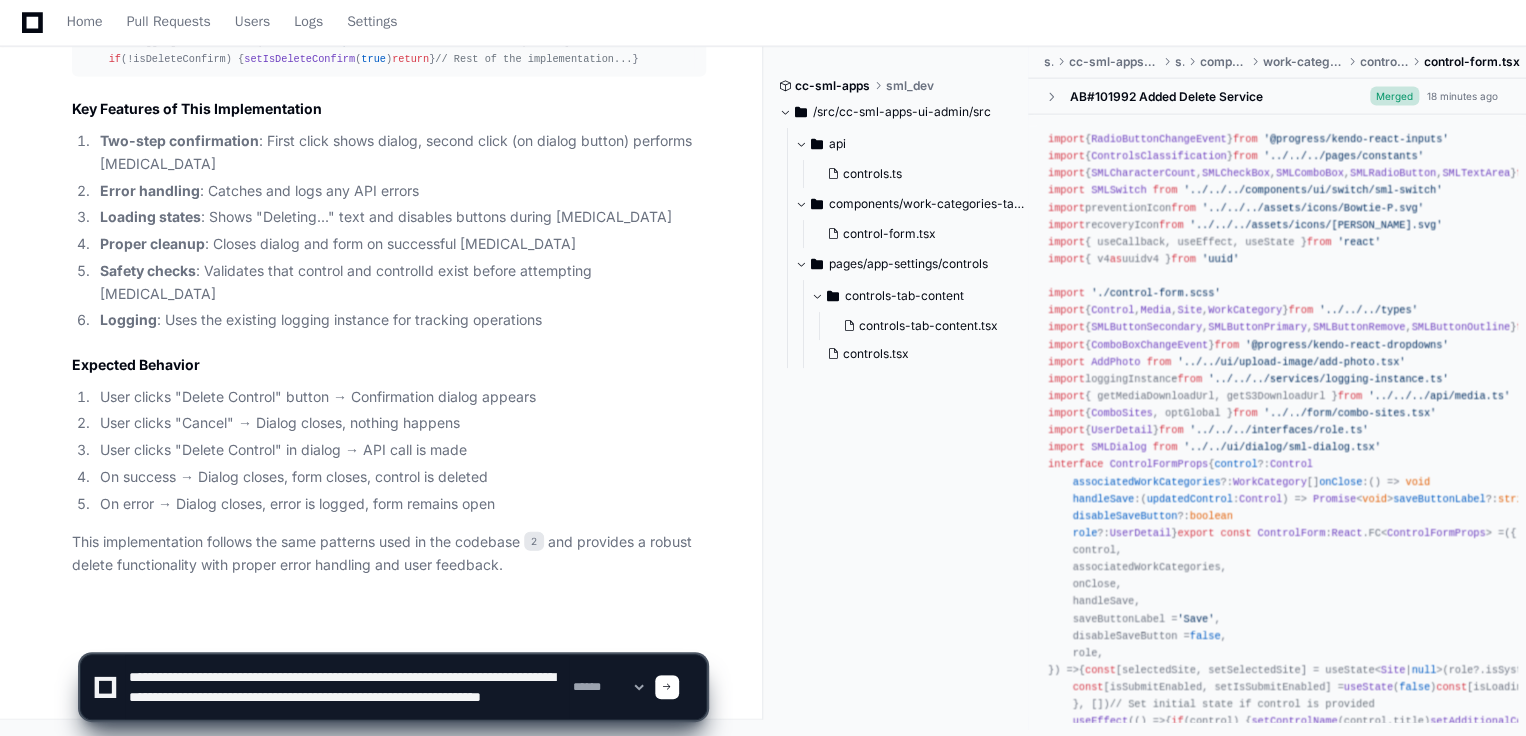 type on "**********" 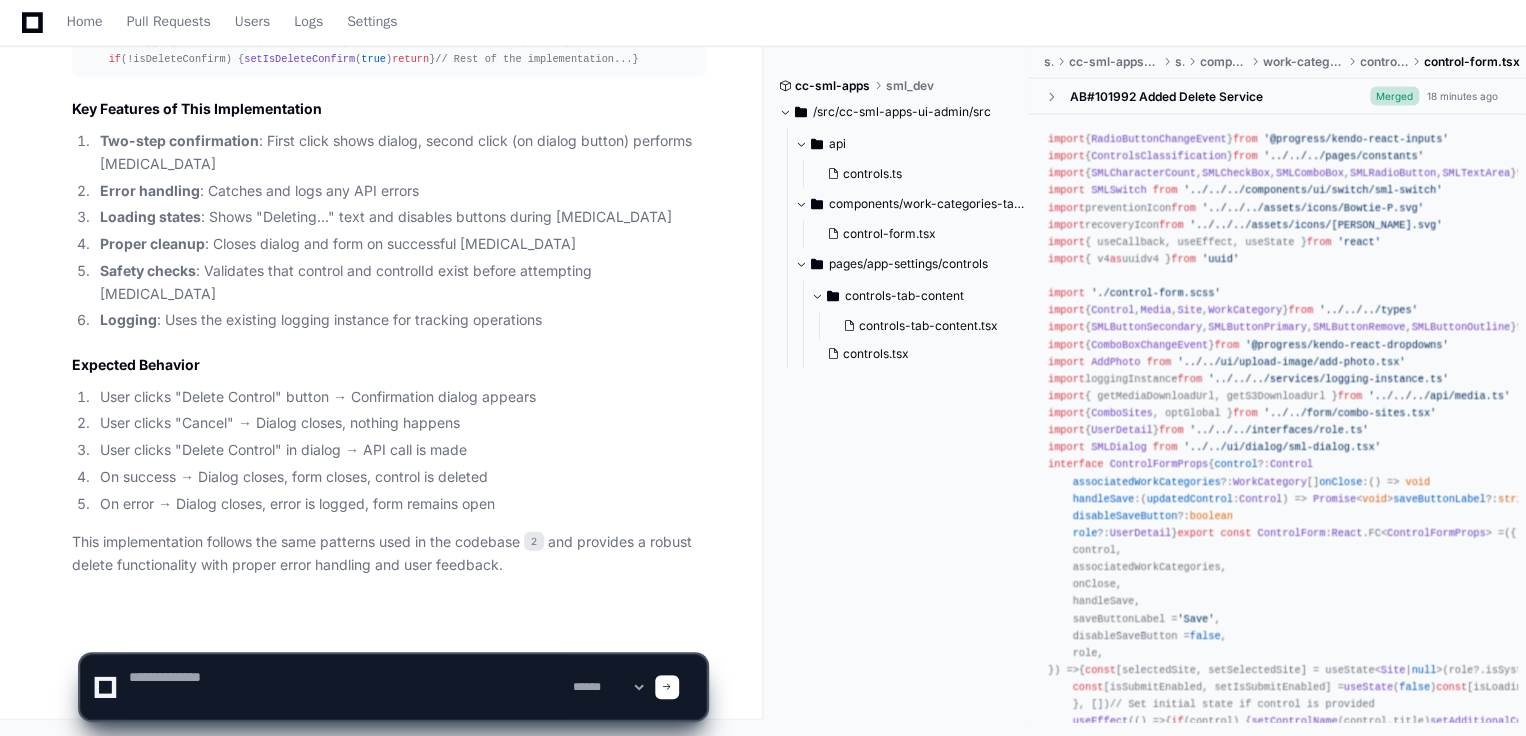 scroll, scrollTop: 0, scrollLeft: 0, axis: both 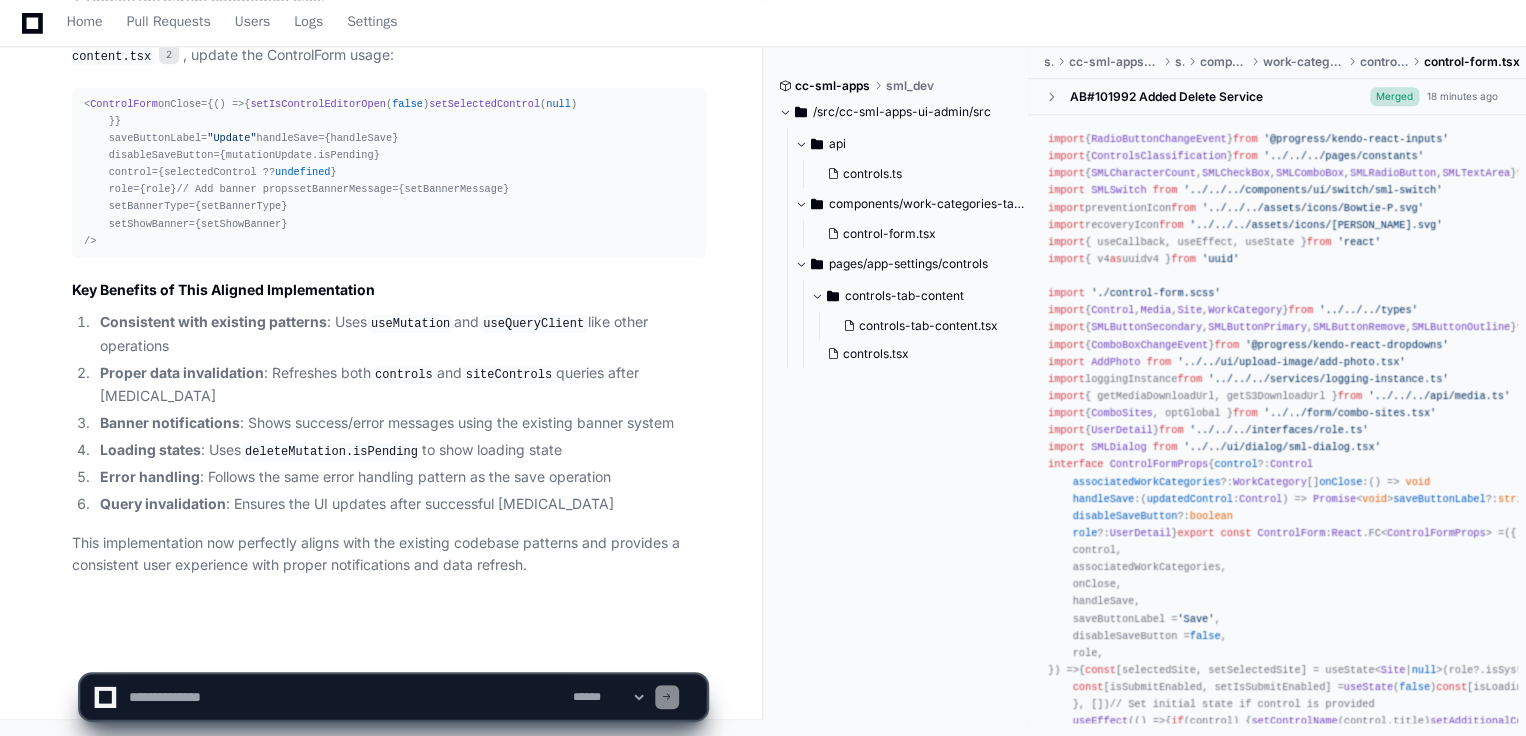 click 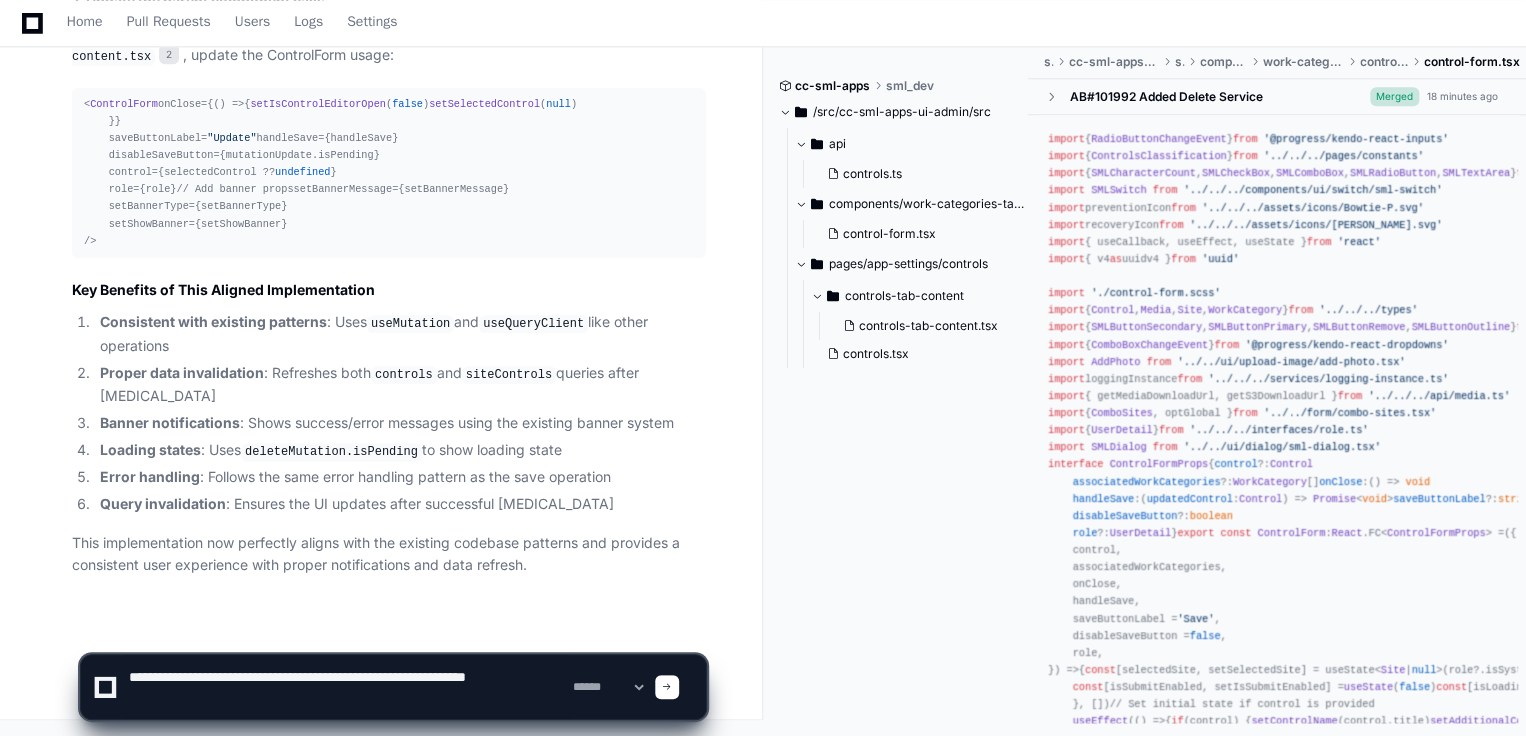 paste on "**********" 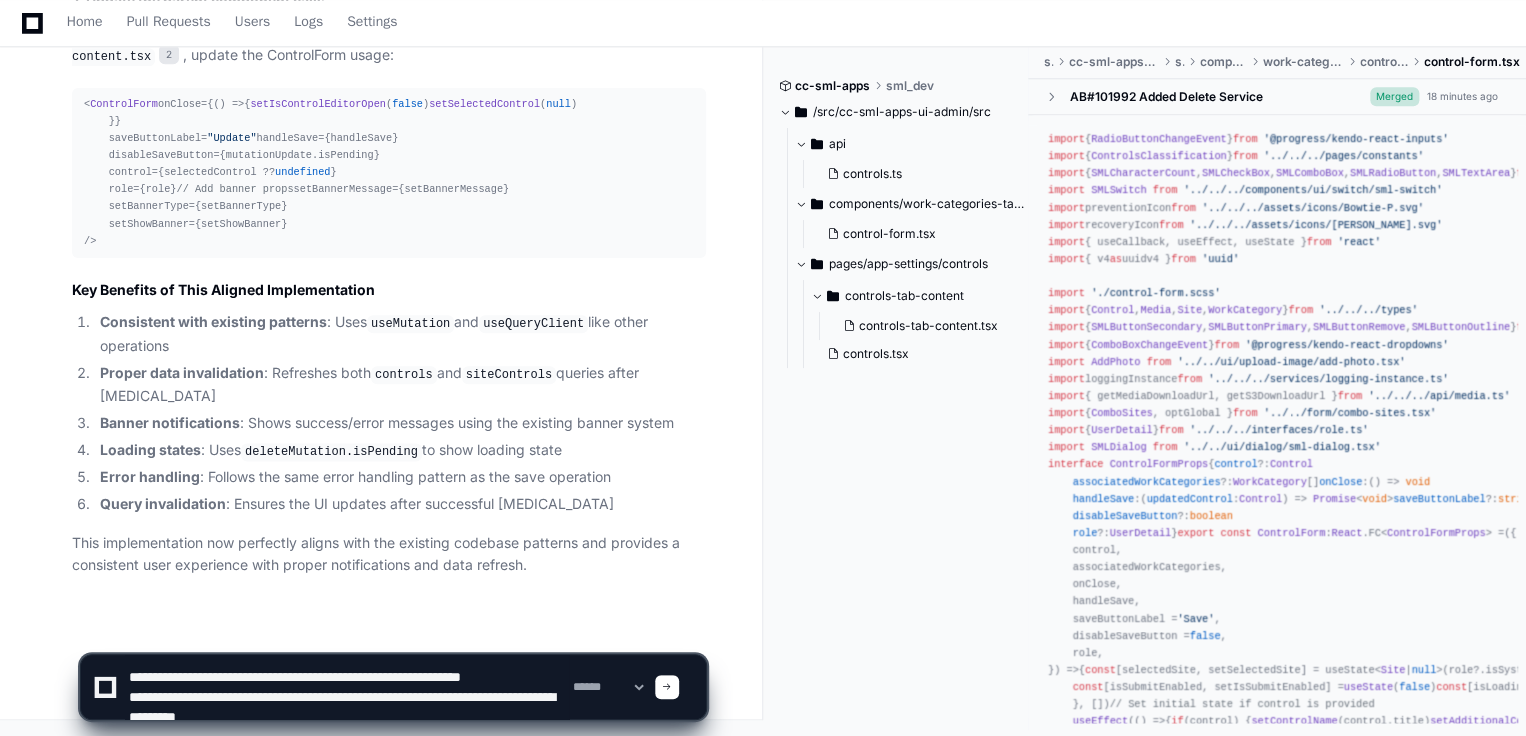 scroll, scrollTop: 6, scrollLeft: 0, axis: vertical 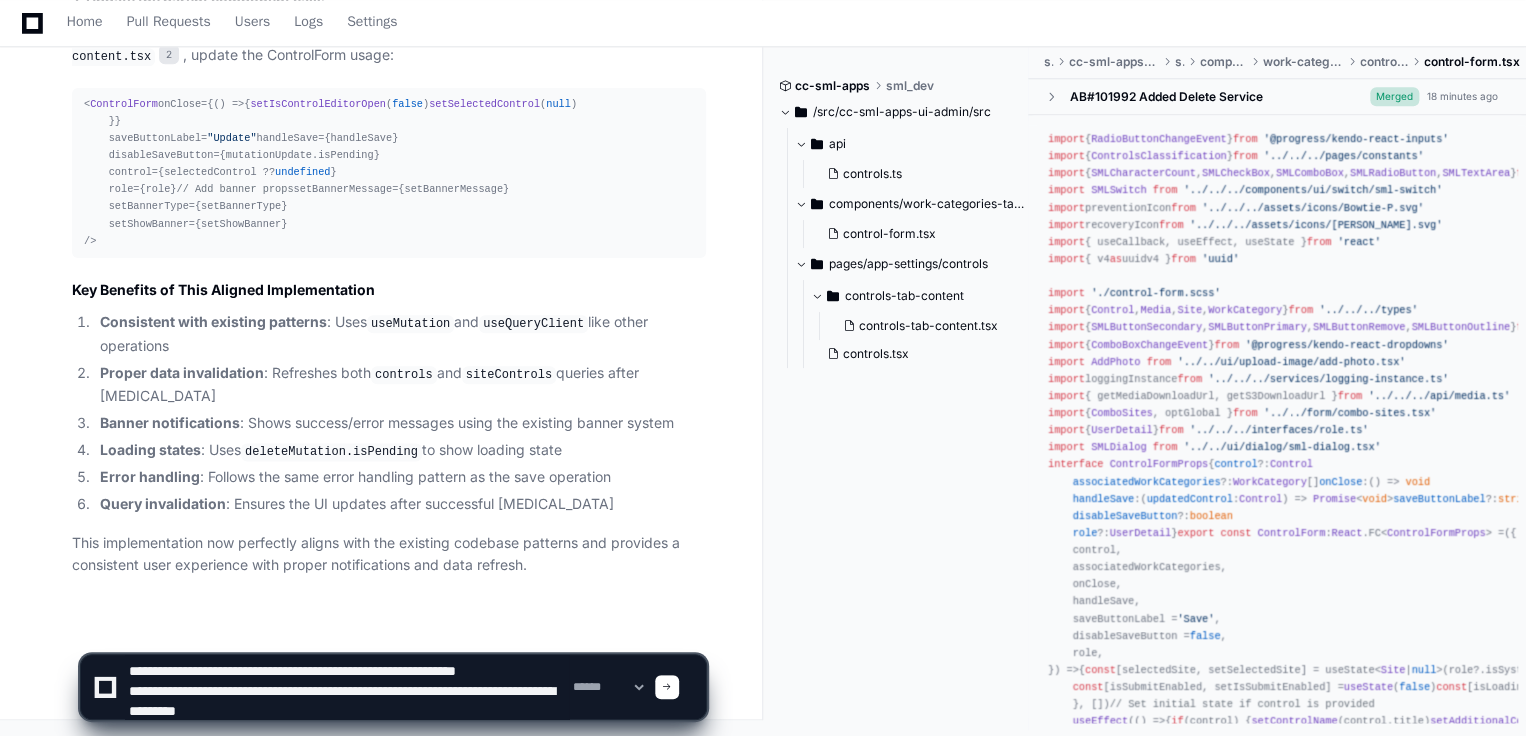 type on "**********" 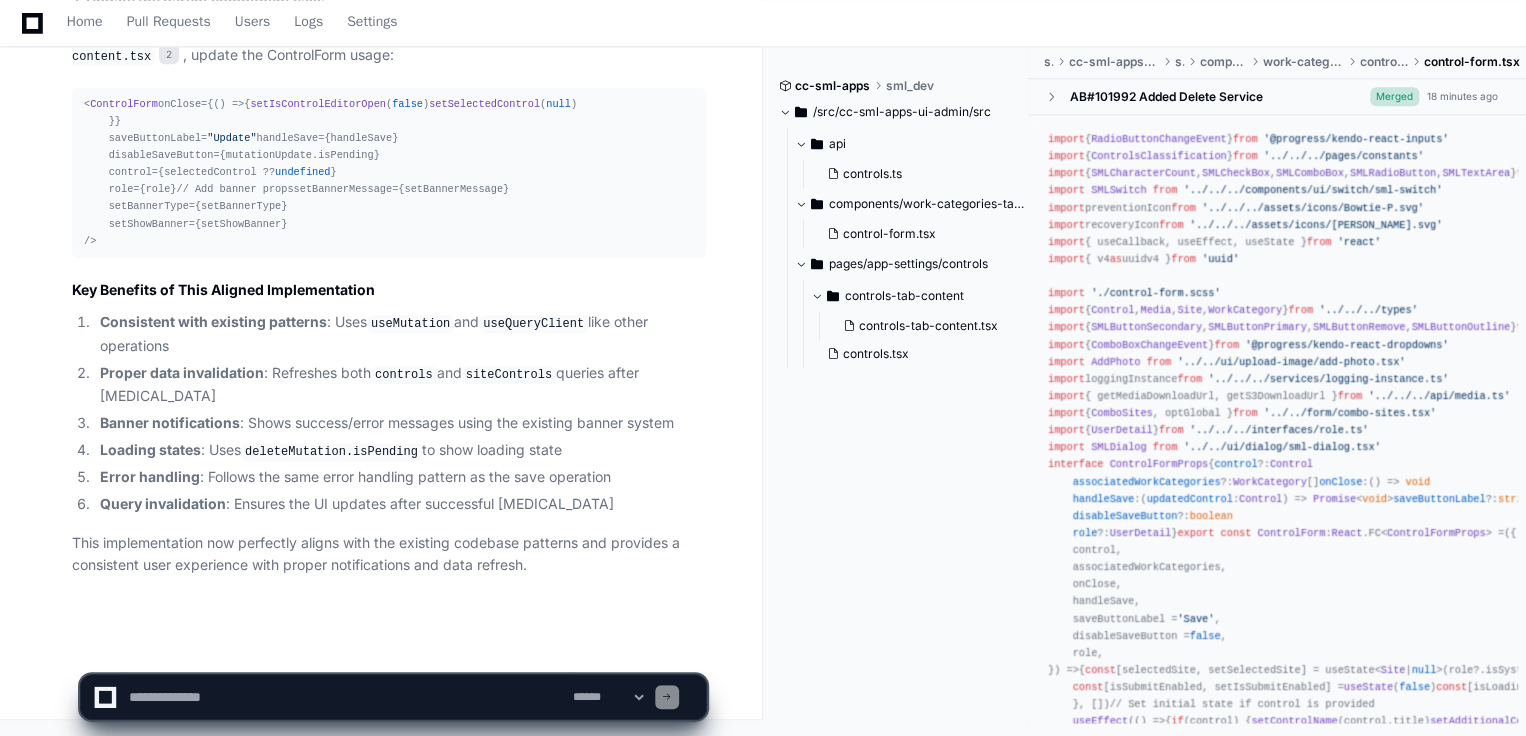 scroll, scrollTop: 0, scrollLeft: 0, axis: both 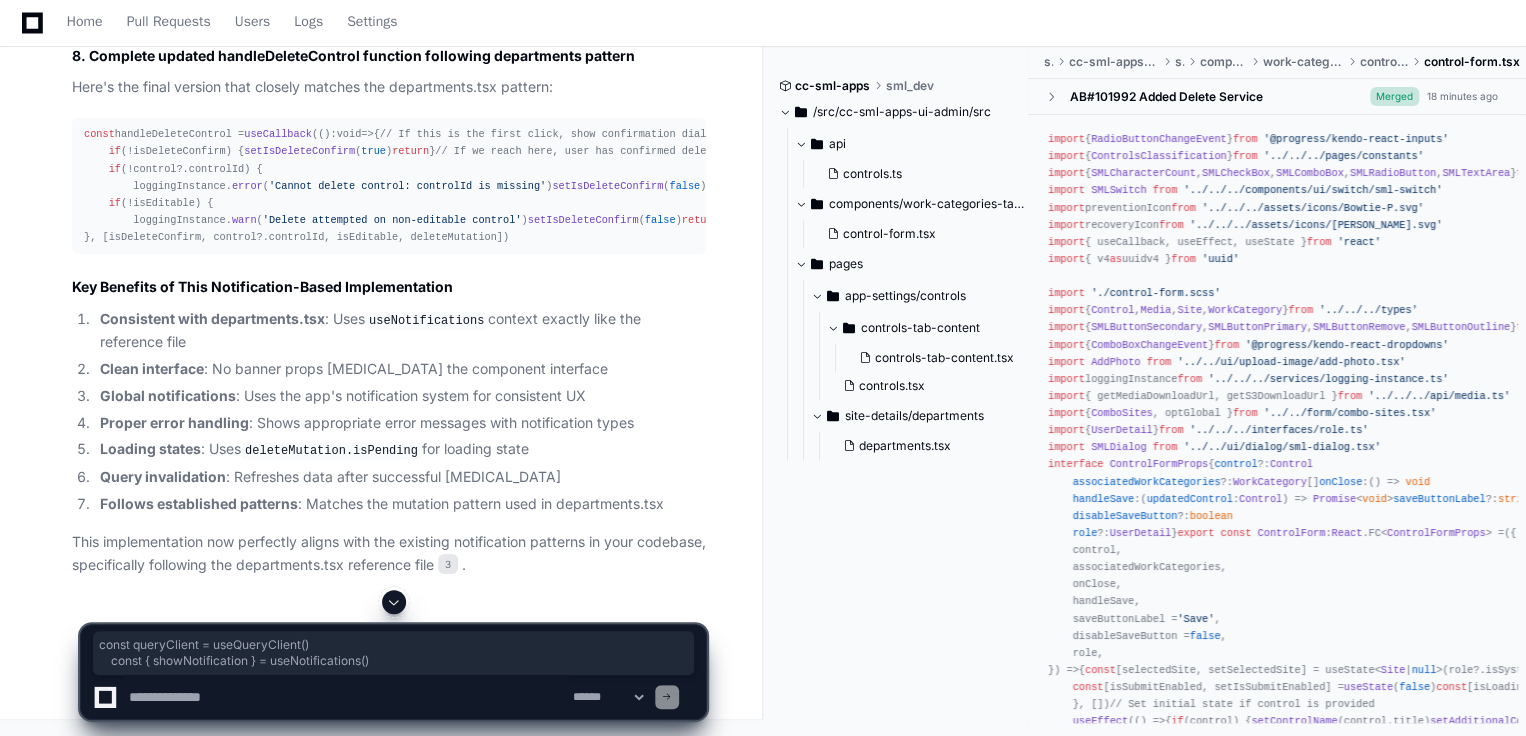 drag, startPoint x: 376, startPoint y: 549, endPoint x: 107, endPoint y: 537, distance: 269.26752 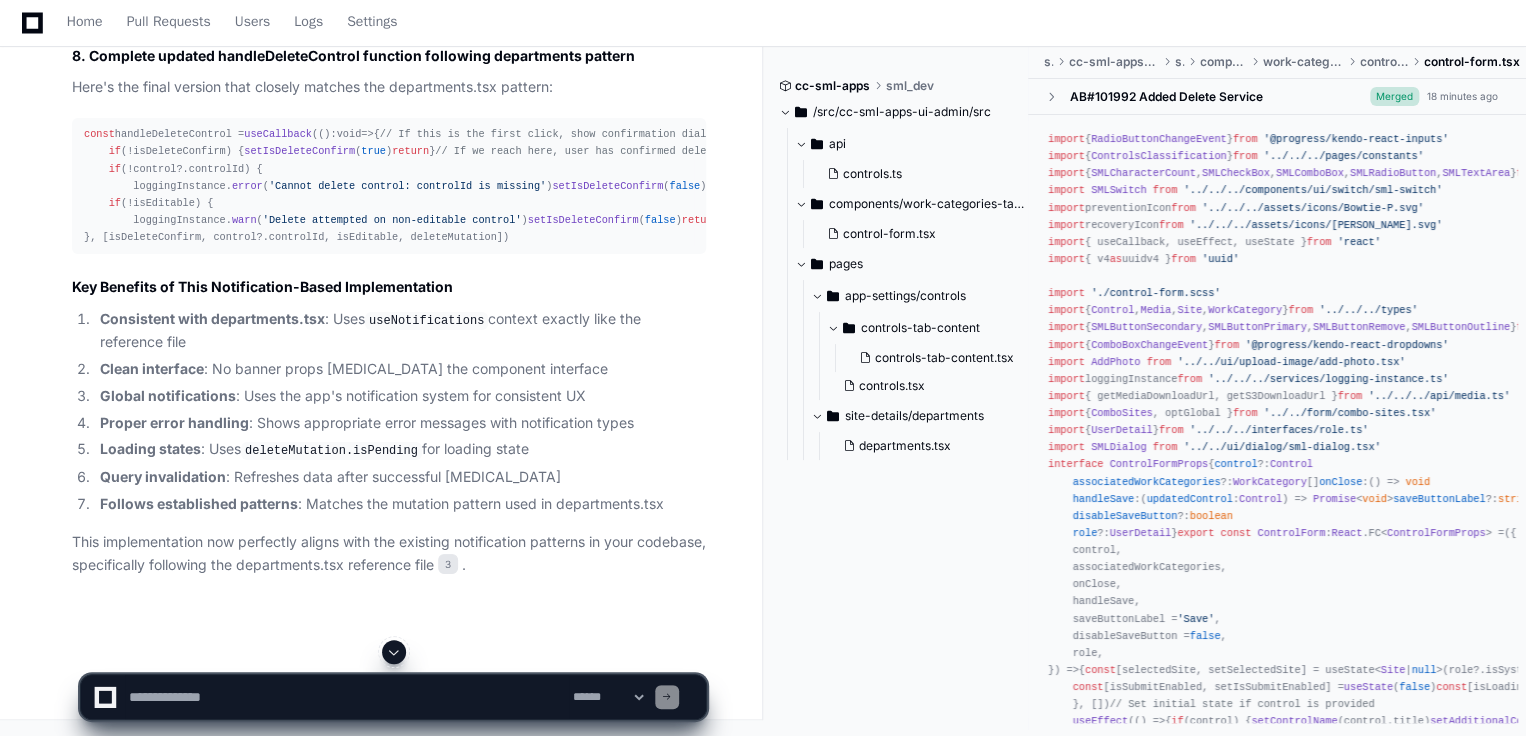 click on "// Delete mutation following the departments.tsx pattern
const  deleteMutation =  useMutation ({
mutationFn :  ( controlId :  number ) =>   deleteControl (controlId),
onSuccess :  () =>  {
// Invalidate queries to refresh data
queryClient. invalidateQueries ({  queryKey : [ 'controls' ] })
queryClient. invalidateQueries ({  queryKey : [ 'siteControls' ] })
// Show success notification
showNotification ({
message :  'Control deleted successfully!' ,
type :  'success' ,
})
// Close dialog and form
setIsDeleteConfirm ( false )
onClose ()
},
onError :  ( error :  any ) =>  {
loggingInstance. error ( 'Failed to delete control:' , error)
// Show error notification
showNotification ({
message : error?. message  ??  'Failed to delete control' ,
type :  'error' ,
})
// Close the confirmation dialog
setIsDeleteConfirm ( false )
},
})" 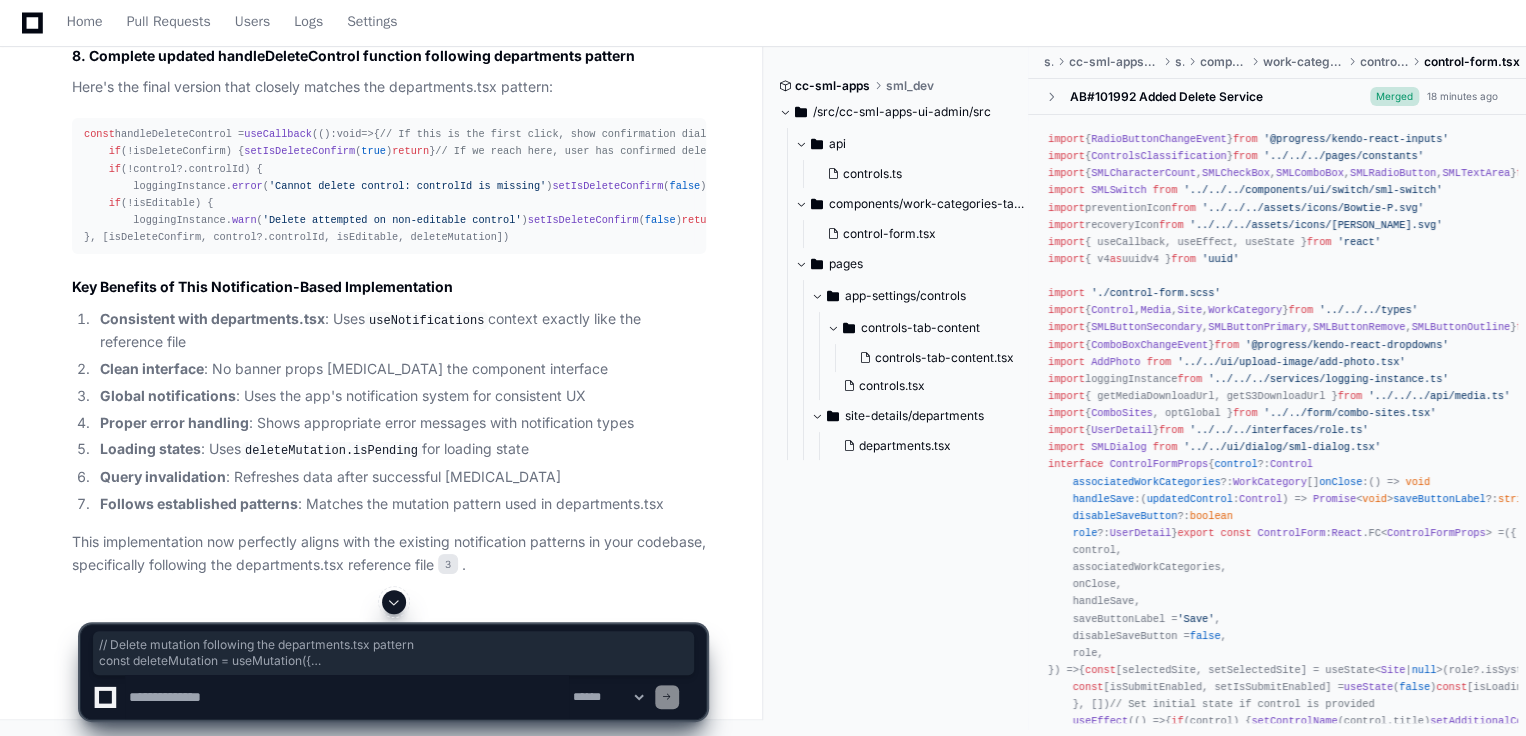 copy on "// Delete mutation following the departments.tsx pattern
const  deleteMutation =  useMutation ({
mutationFn :  ( controlId :  number ) =>   deleteControl (controlId),
onSuccess :  () =>  {
// Invalidate queries to refresh data
queryClient. invalidateQueries ({  queryKey : [ 'controls' ] })
queryClient. invalidateQueries ({  queryKey : [ 'siteControls' ] })
// Show success notification
showNotification ({
message :  'Control deleted successfully!' ,
type :  'success' ,
})
// Close dialog and form
setIsDeleteConfirm ( false )
onClose ()
},
onError :  ( error :  any ) =>  {
loggingInstance. error ( 'Failed to delete control:' , error)
// Show error notification
showNotification ({
message : error?. message  ??  'Failed to delete control' ,
type :  'error' ,
})
// Close the confirmation dialog
setIsDeleteConfirm ( false )
},
})" 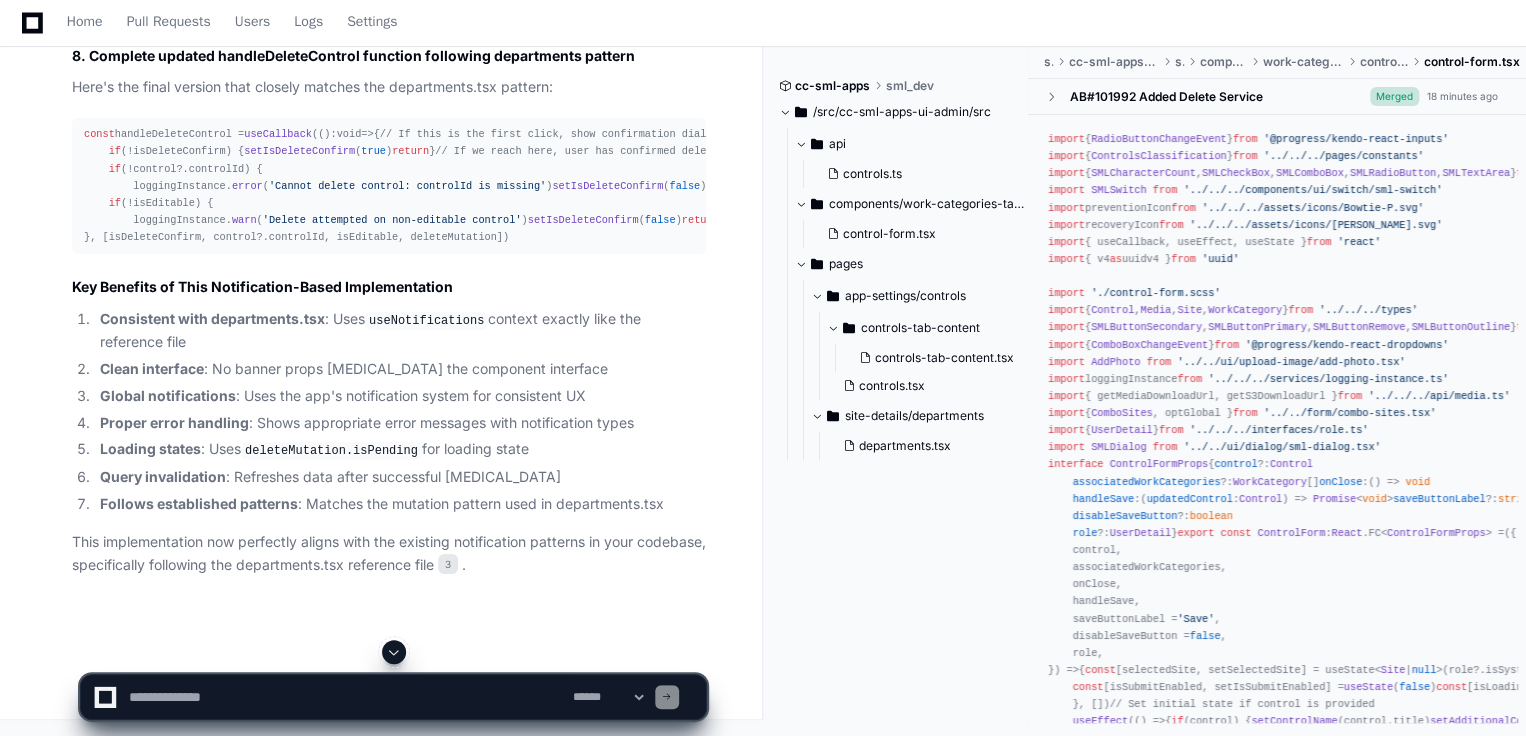 click on "const  handleDeleteControl = ():  void  =>  {
// If this is the first click, show confirmation dialog
if  (!isDeleteConfirm) {
setIsDeleteConfirm ( true )
return
}
// If we reach here, user has confirmed [MEDICAL_DATA]
if  (!control?. controlId ) {
loggingInstance. error ( 'Cannot delete control: controlId is missing' )
showNotification ({
message :  'Cannot delete control: Invalid control ID' ,
type :  'error' ,
})
setIsDeleteConfirm ( false )
return
}
// Safety check - only allow [MEDICAL_DATA] if editable
if  (!isEditable) {
loggingInstance. warn ( '[PERSON_NAME] attempted on non-editable control' )
showNotification ({
message :  'Cannot delete this control' ,
type :  'warning' ,
})
setIsDeleteConfirm ( false )
return
}
// Perform [MEDICAL_DATA] using mutation
deleteMutation. mutate (control. controlId )
}" 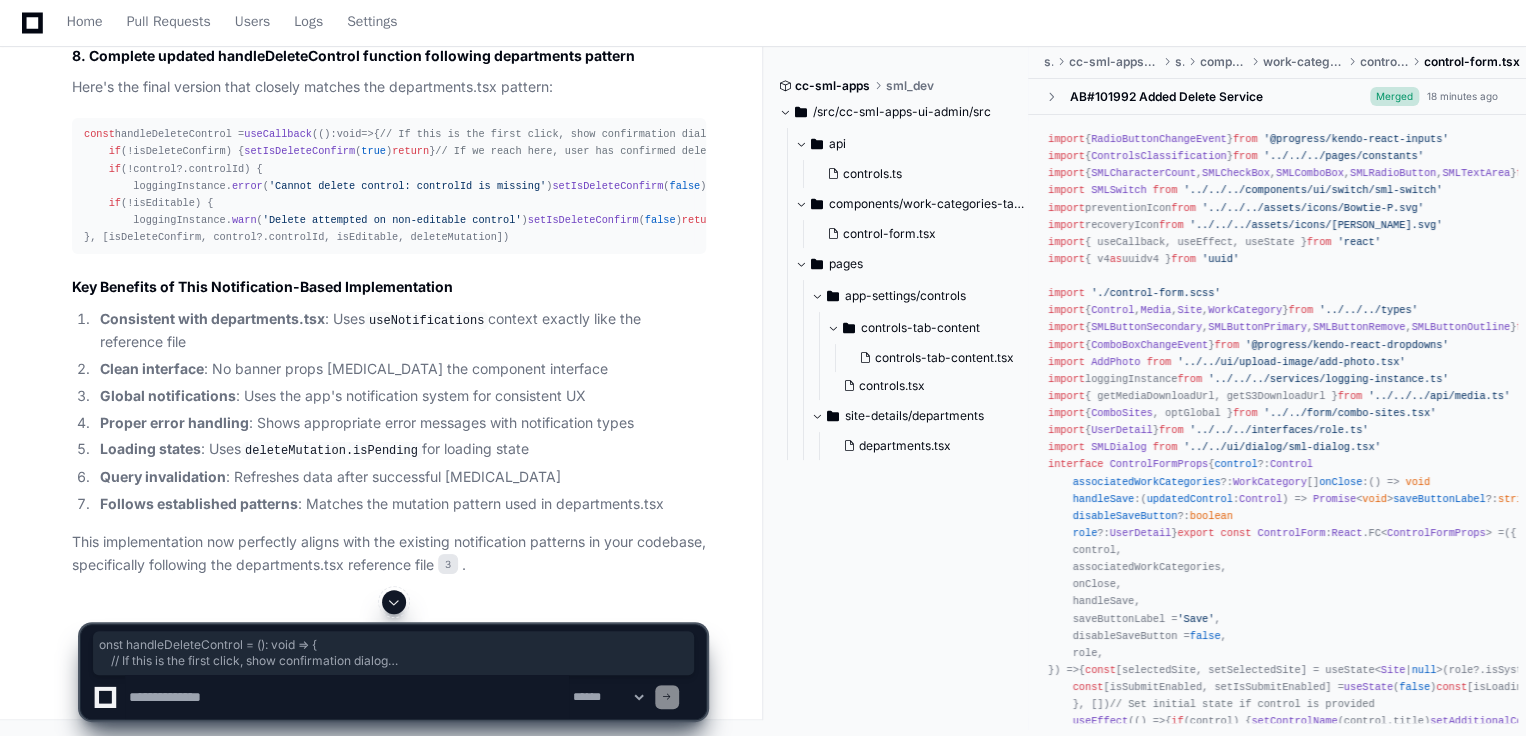 copy on "onst  handleDeleteControl = ():  void  =>  {
// If this is the first click, show confirmation dialog
if  (!isDeleteConfirm) {
setIsDeleteConfirm ( true )
return
}
// If we reach here, user has confirmed [MEDICAL_DATA]
if  (!control?. controlId ) {
loggingInstance. error ( 'Cannot delete control: controlId is missing' )
showNotification ({
message :  'Cannot delete control: Invalid control ID' ,
type :  'error' ,
})
setIsDeleteConfirm ( false )
return
}
// Safety check - only allow [MEDICAL_DATA] if editable
if  (!isEditable) {
loggingInstance. warn ( '[PERSON_NAME] attempted on non-editable control' )
showNotification ({
message :  'Cannot delete this control' ,
type :  'warning' ,
})
setIsDeleteConfirm ( false )
return
}
// Perform [MEDICAL_DATA] using mutation
deleteMutation. mutate (control. controlId )
}" 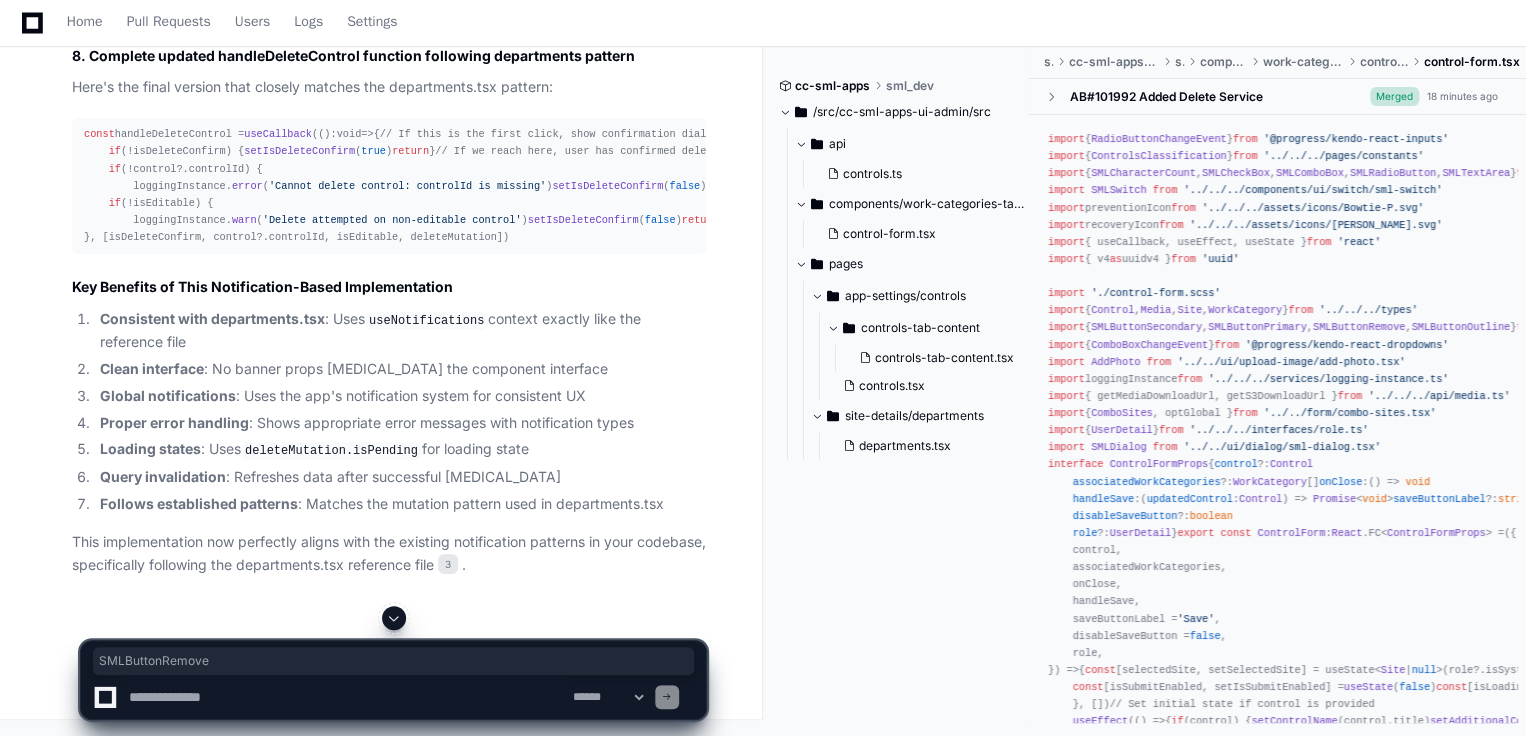copy on "SMLButtonRemove" 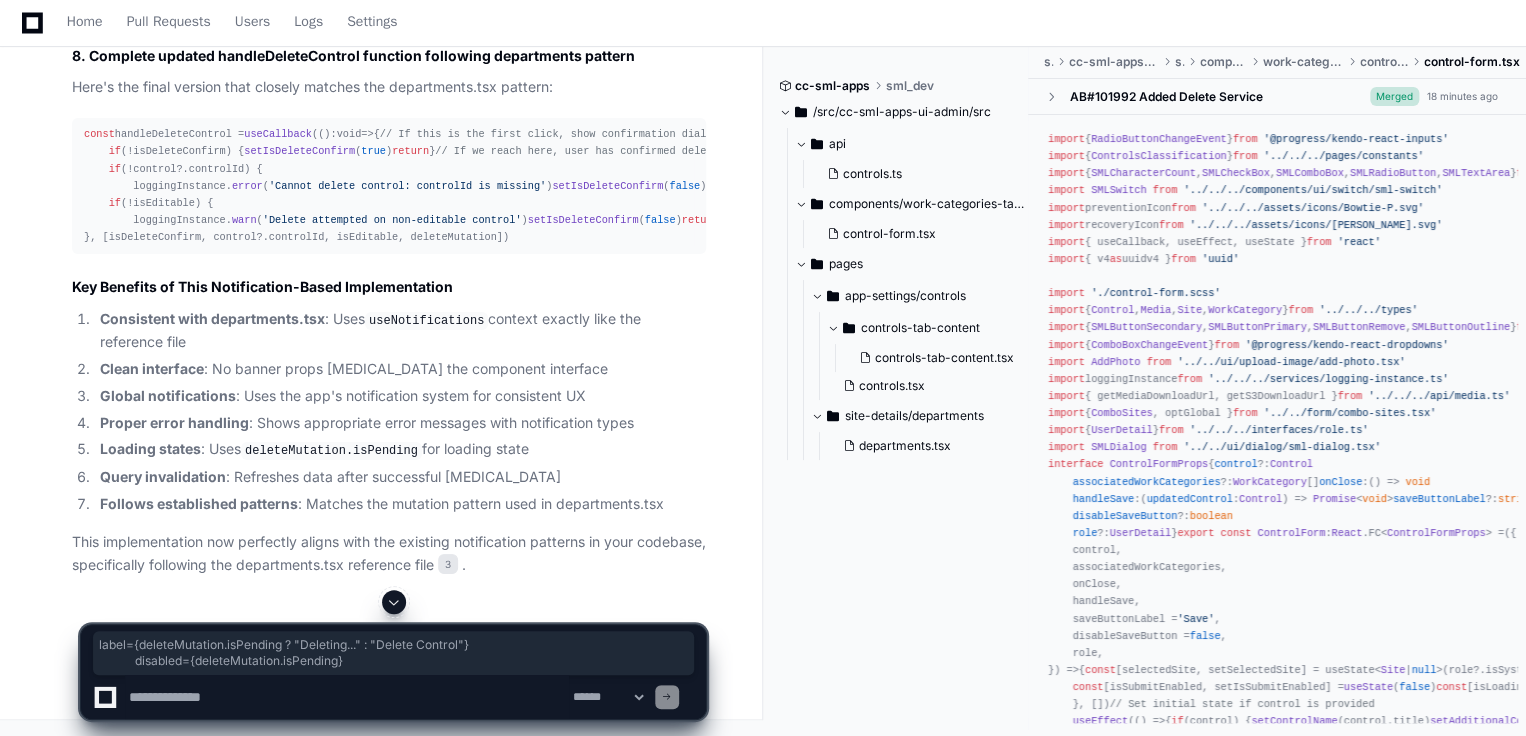 drag, startPoint x: 149, startPoint y: 396, endPoint x: 364, endPoint y: 404, distance: 215.14879 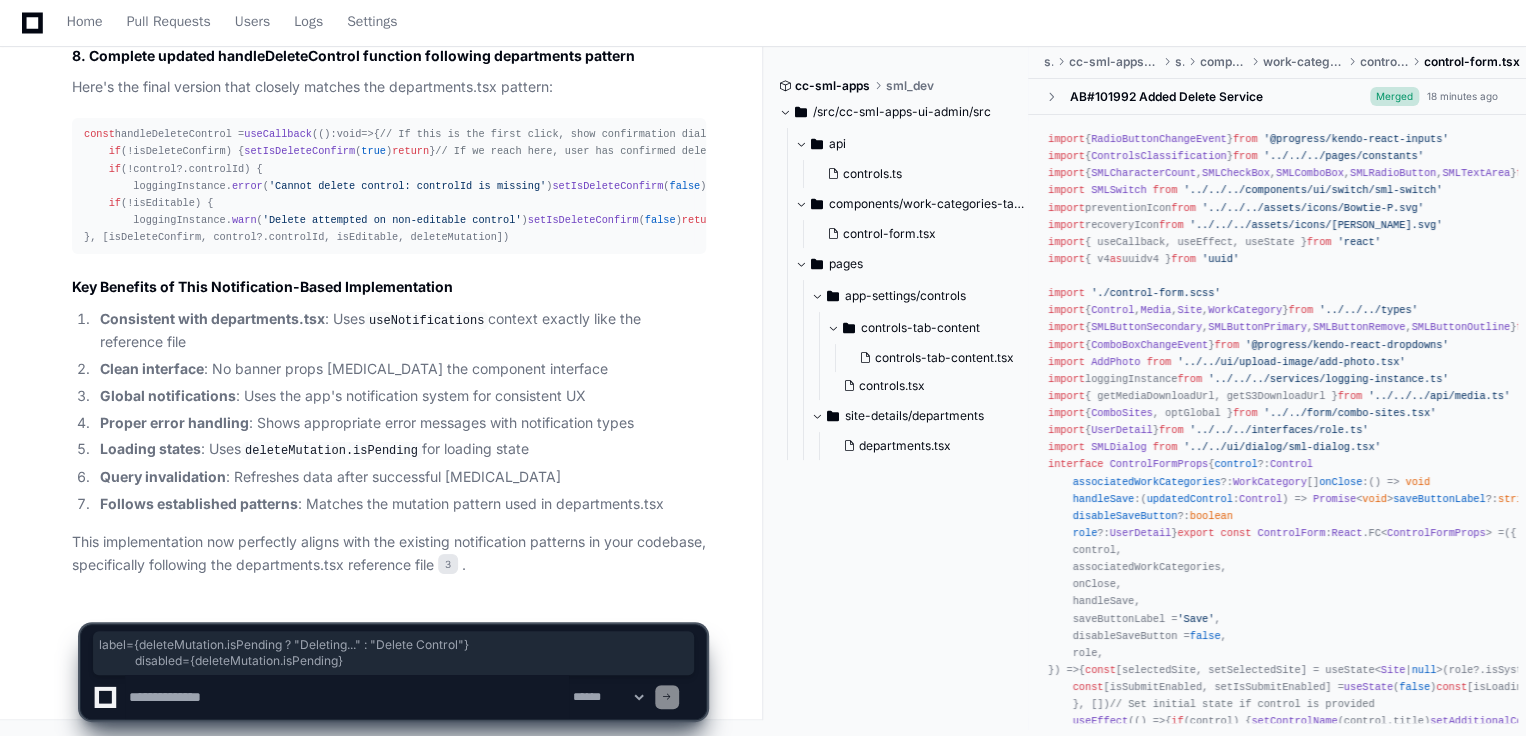 scroll, scrollTop: 10076, scrollLeft: 0, axis: vertical 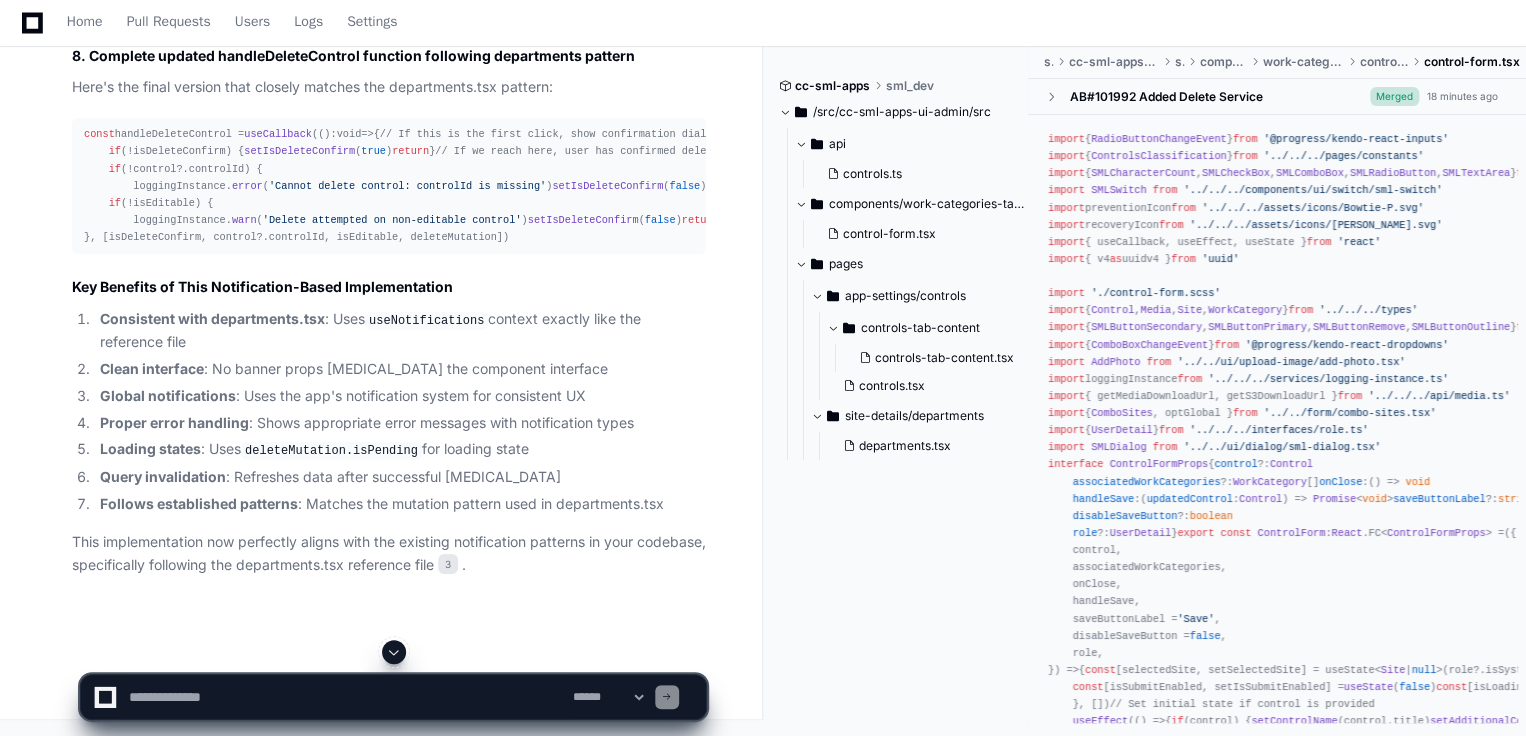 click on "const  handleDeleteControl =  useCallback (():  void  =>  {
// If this is the first click, show confirmation dialog
if  (!isDeleteConfirm) {
setIsDeleteConfirm ( true )
return
}
// If we reach here, user has confirmed [MEDICAL_DATA]
if  (!control?. controlId ) {
loggingInstance. error ( 'Cannot delete control: controlId is missing' )
setIsDeleteConfirm ( false )
return
}
// Safety check - only allow [MEDICAL_DATA] if editable
if  (!isEditable) {
loggingInstance. warn ( '[PERSON_NAME] attempted on non-editable control' )
setIsDeleteConfirm ( false )
return
}
// Perform [MEDICAL_DATA] using mutation (similar to handleDeleteDepartment in departments.tsx)
deleteMutation. mutate (control. controlId )
}, [isDeleteConfirm, control?. controlId , isEditable, deleteMutation])" 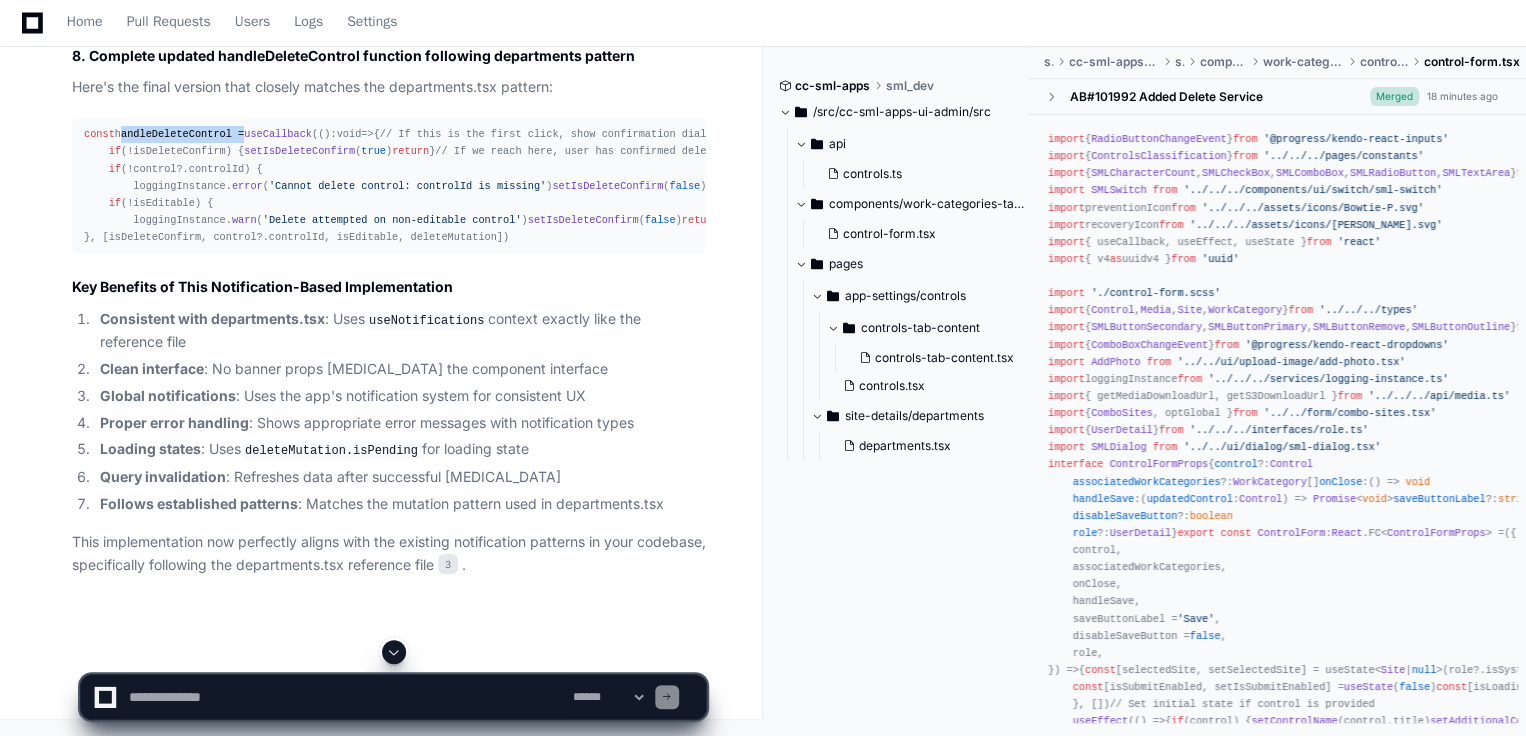 click on "const  handleDeleteControl =  useCallback (():  void  =>  {
// If this is the first click, show confirmation dialog
if  (!isDeleteConfirm) {
setIsDeleteConfirm ( true )
return
}
// If we reach here, user has confirmed [MEDICAL_DATA]
if  (!control?. controlId ) {
loggingInstance. error ( 'Cannot delete control: controlId is missing' )
setIsDeleteConfirm ( false )
return
}
// Safety check - only allow [MEDICAL_DATA] if editable
if  (!isEditable) {
loggingInstance. warn ( '[PERSON_NAME] attempted on non-editable control' )
setIsDeleteConfirm ( false )
return
}
// Perform [MEDICAL_DATA] using mutation (similar to handleDeleteDepartment in departments.tsx)
deleteMutation. mutate (control. controlId )
}, [isDeleteConfirm, control?. controlId , isEditable, deleteMutation])" 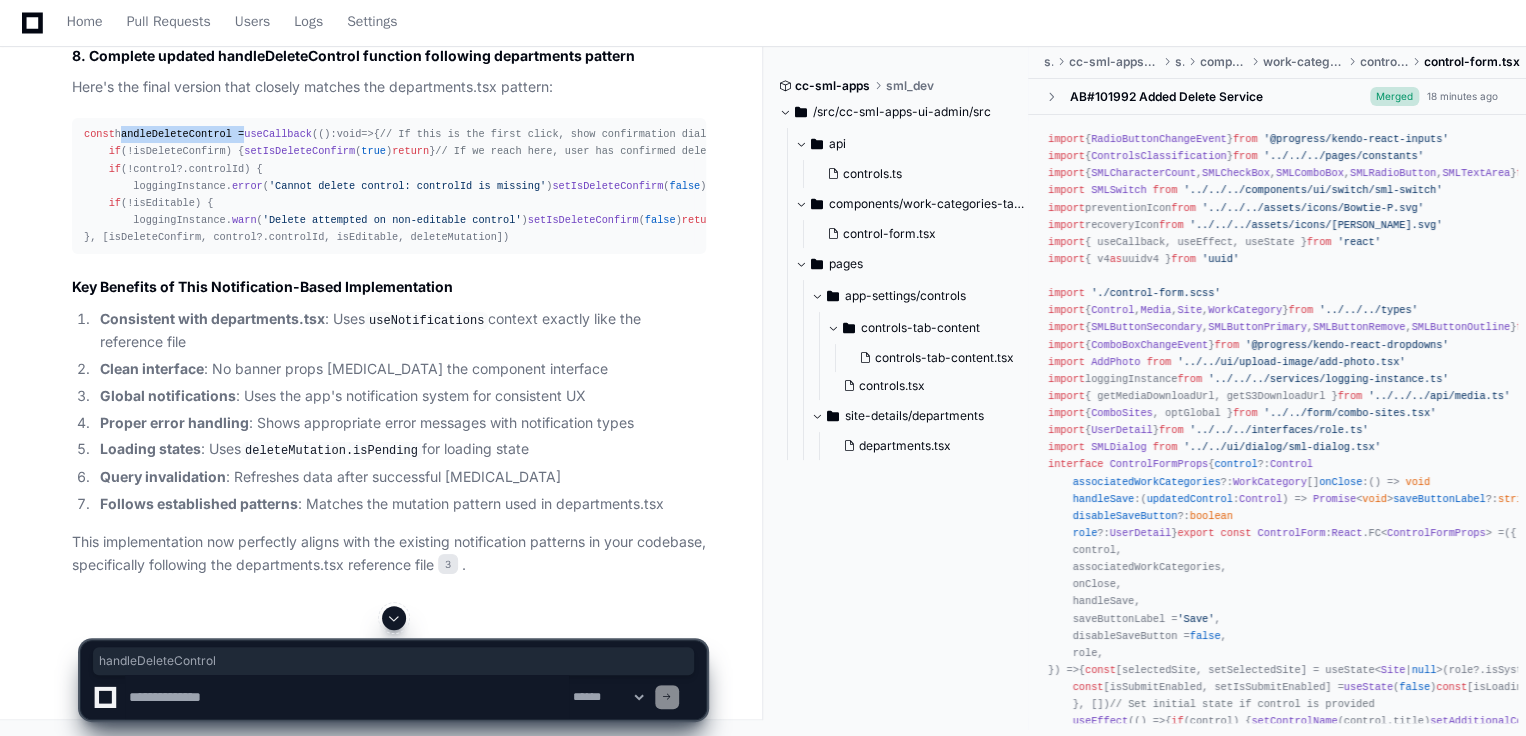 copy on "handleDeleteControl" 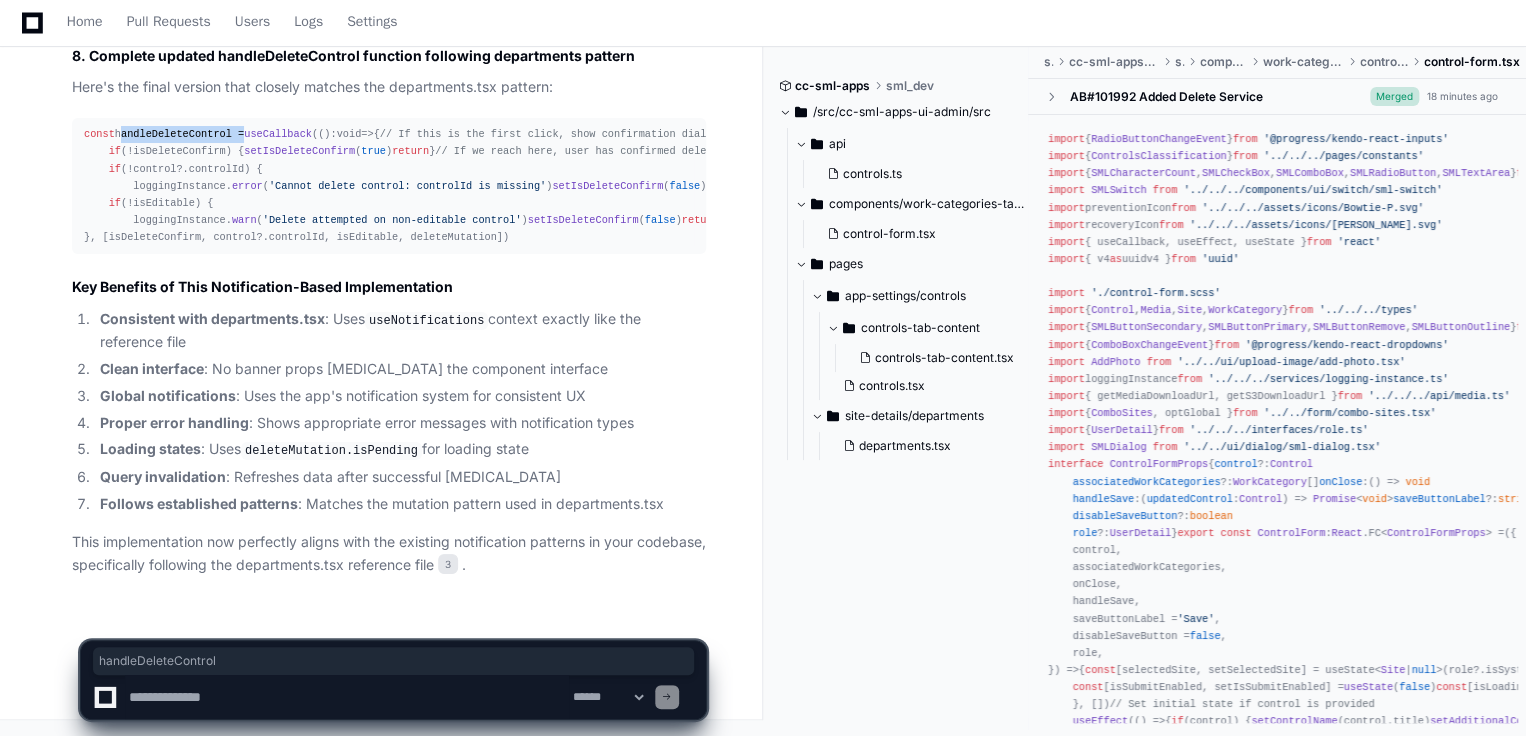 scroll, scrollTop: 10342, scrollLeft: 0, axis: vertical 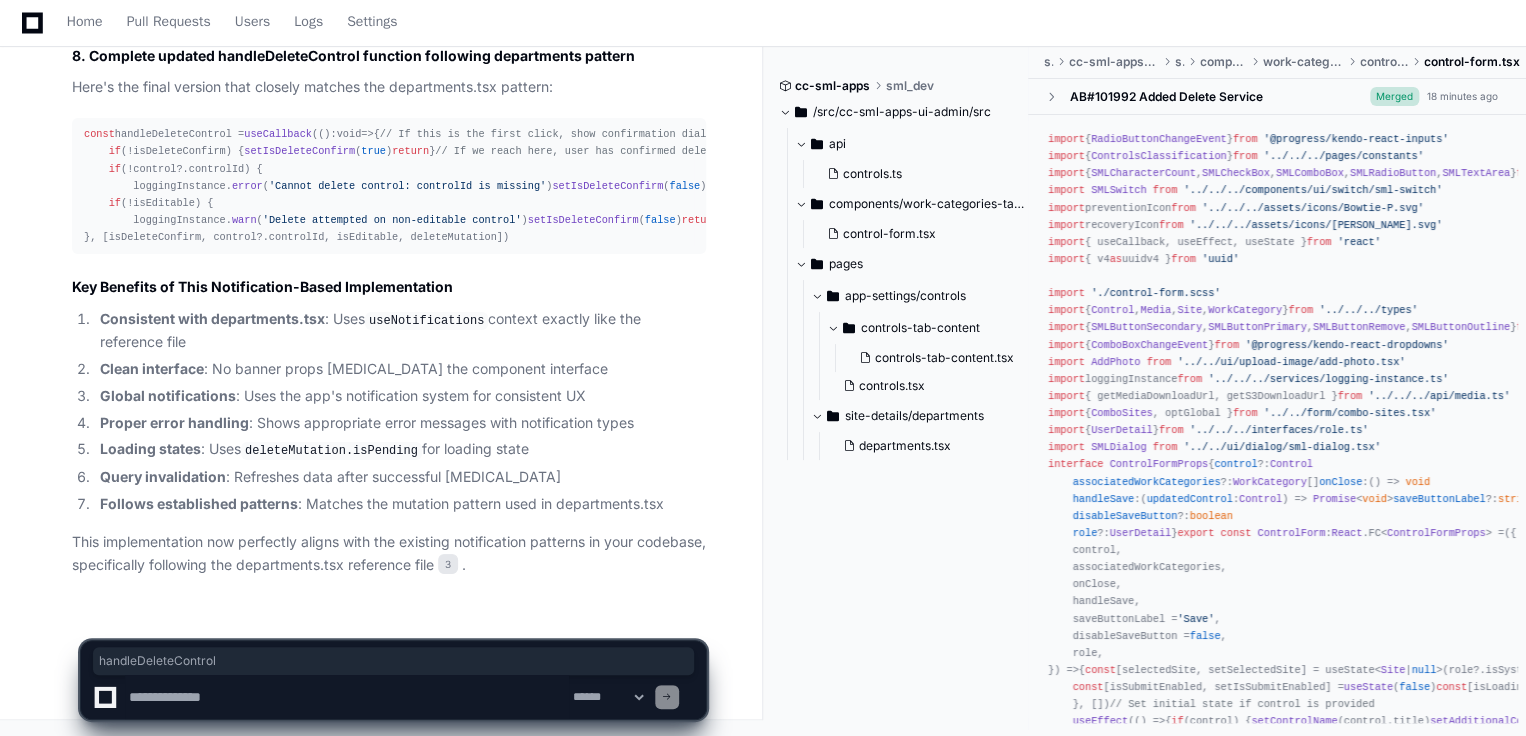 click 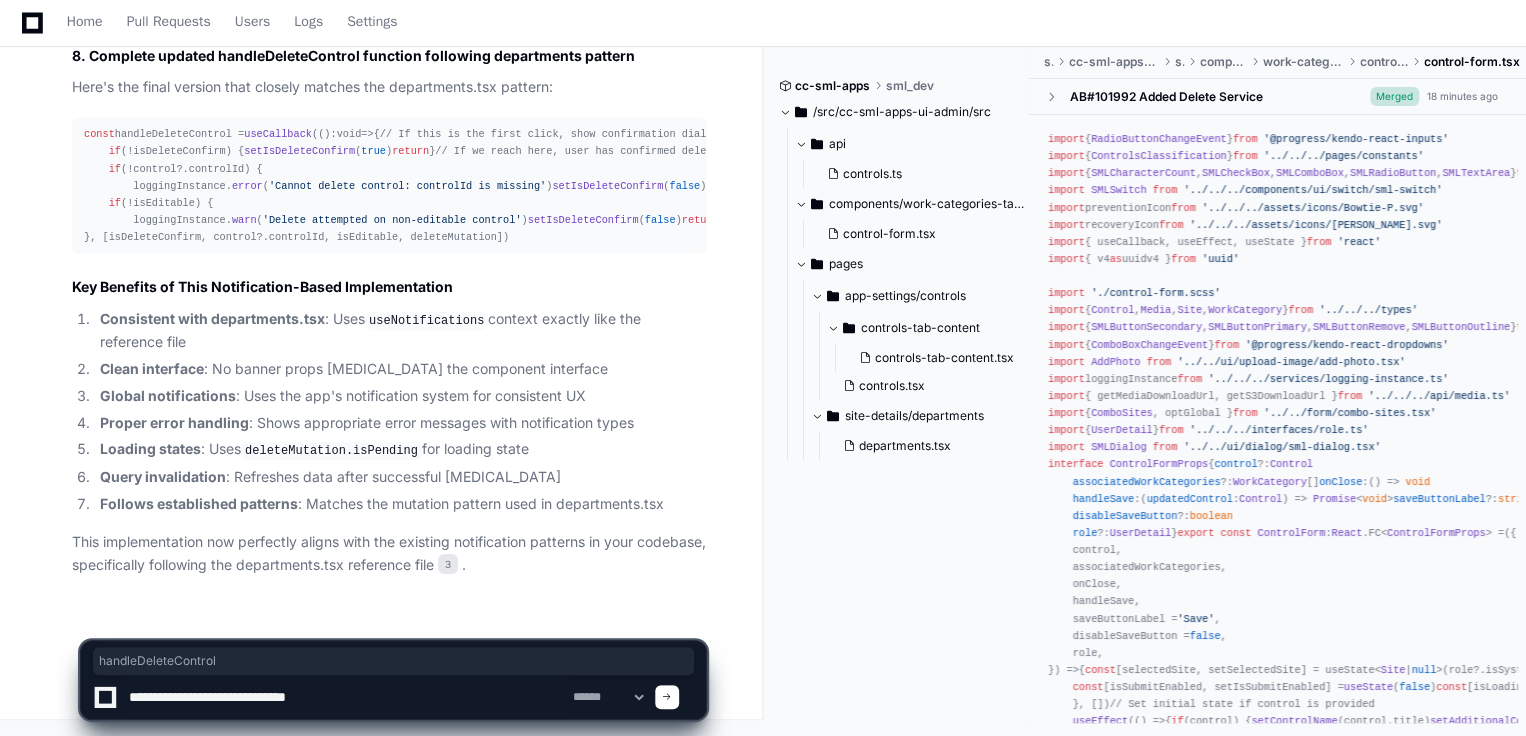 paste on "**********" 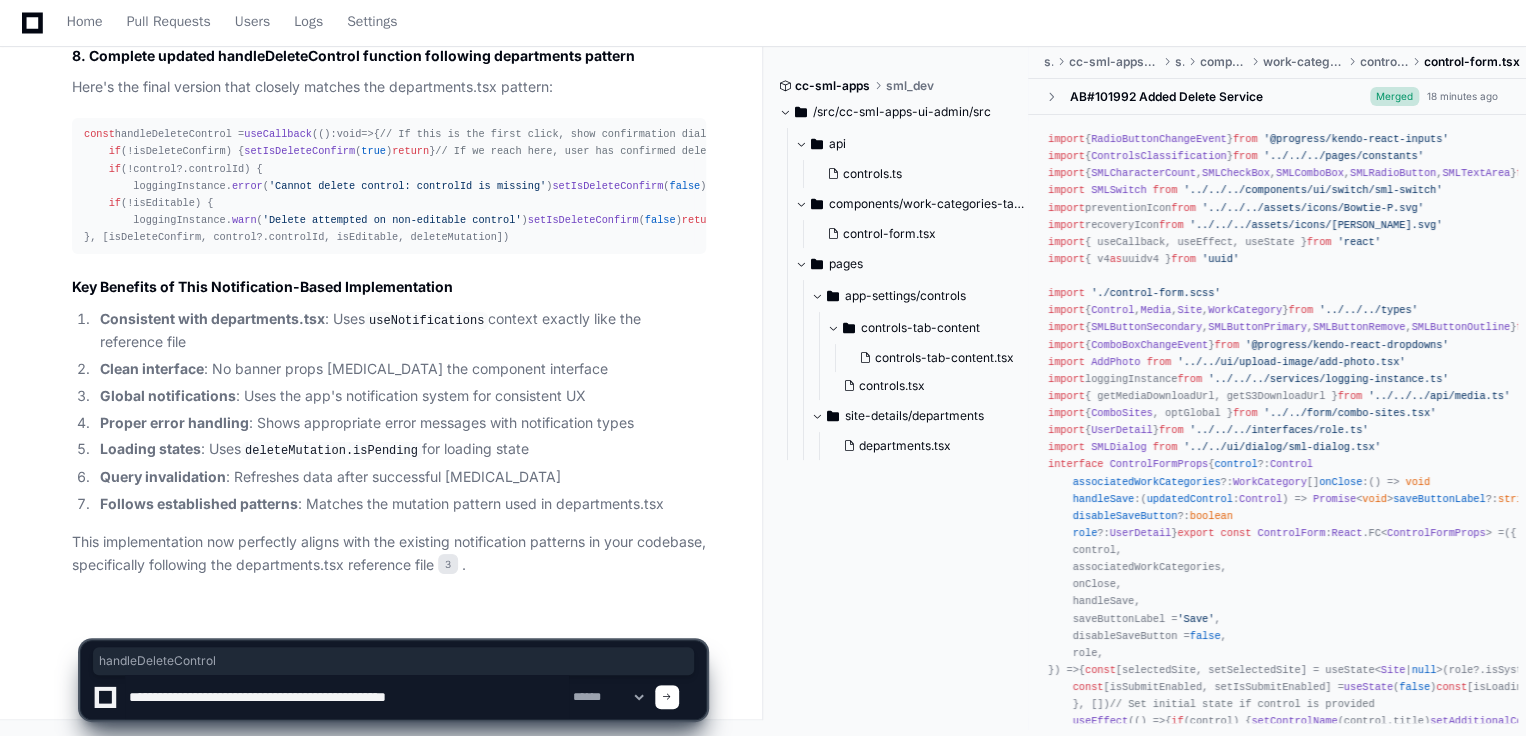 type 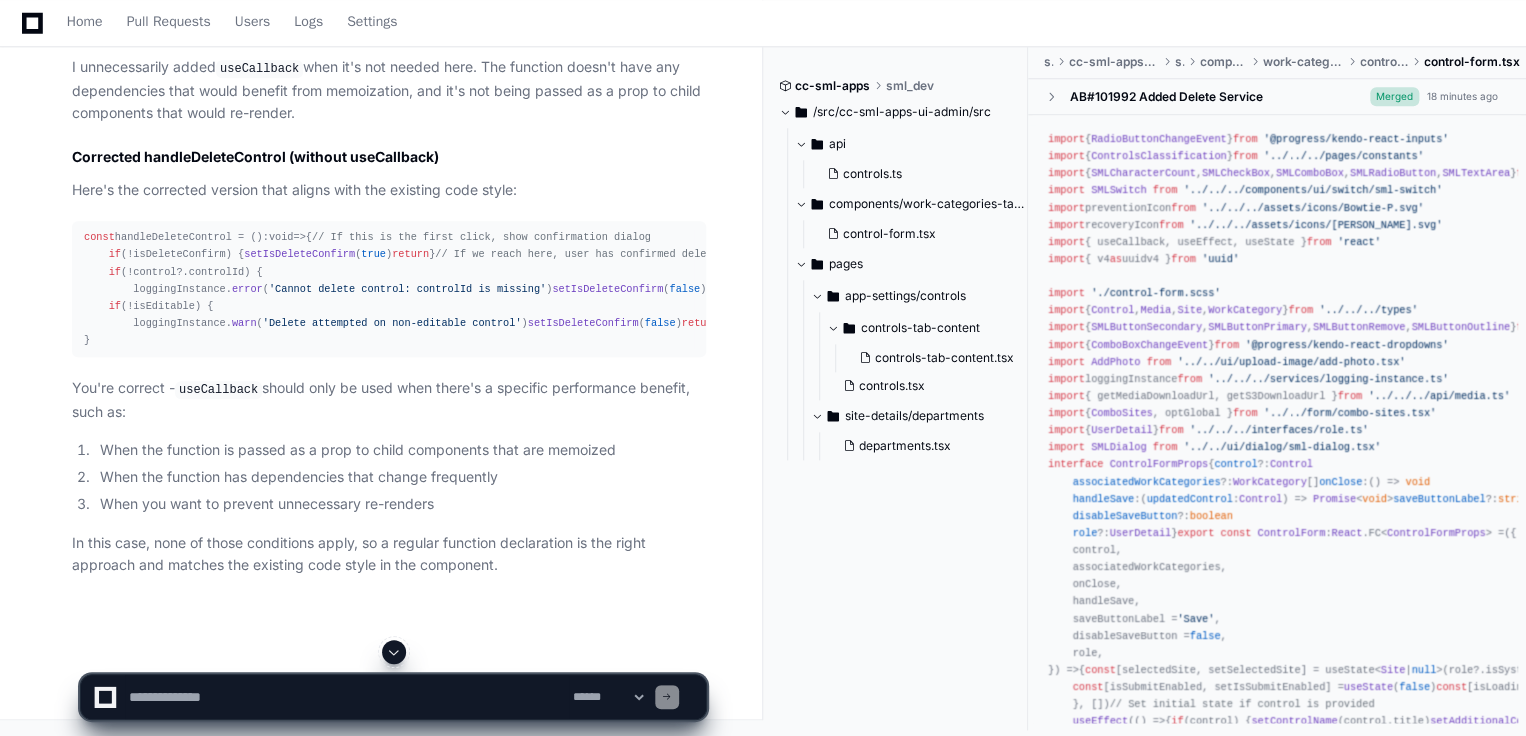 scroll, scrollTop: 11748, scrollLeft: 0, axis: vertical 